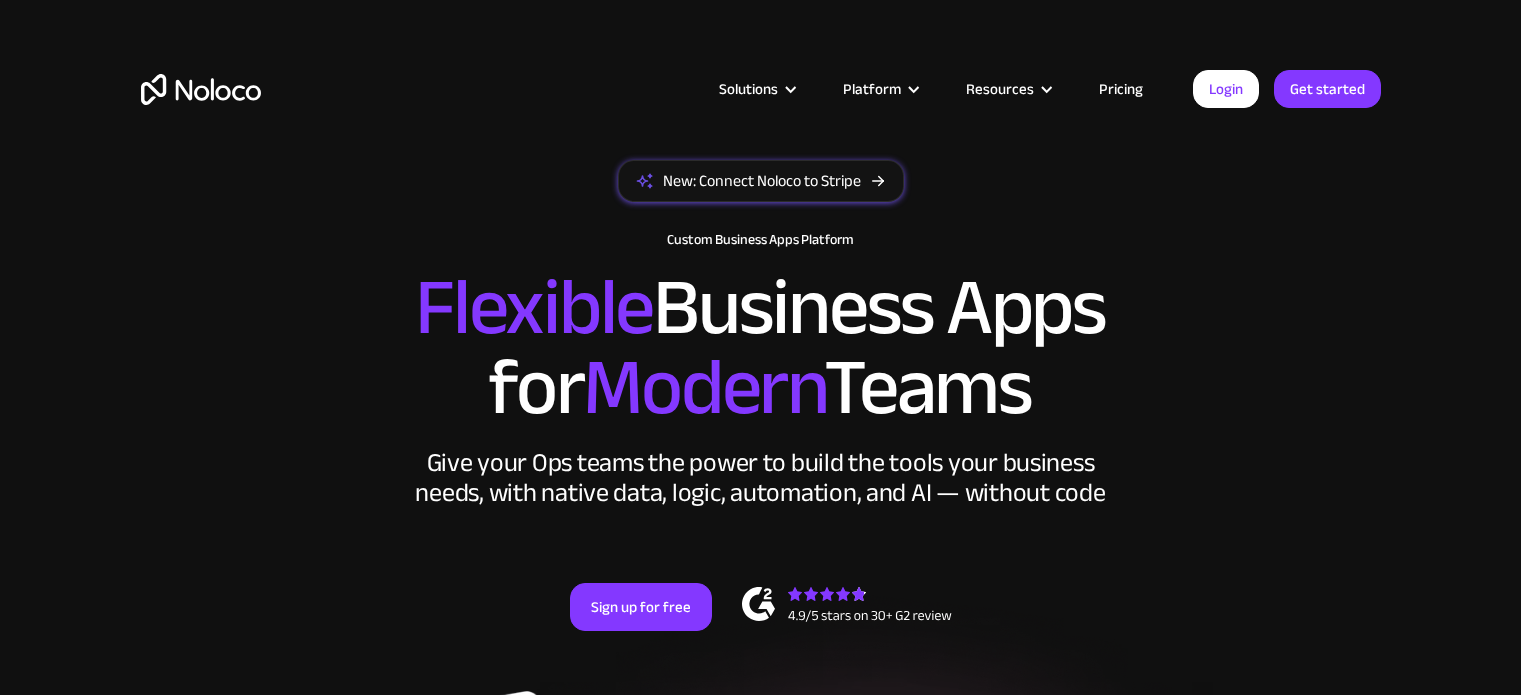 scroll, scrollTop: 0, scrollLeft: 0, axis: both 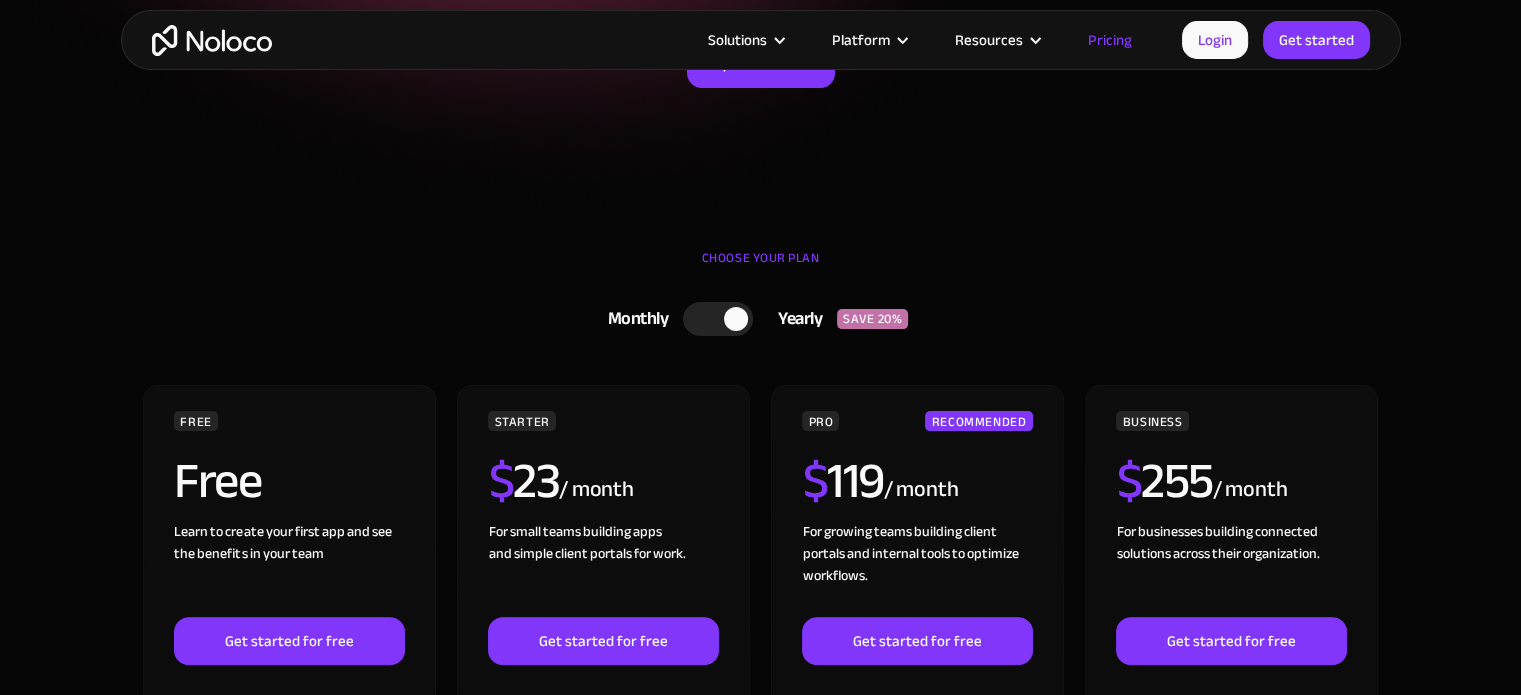 click at bounding box center [736, 319] 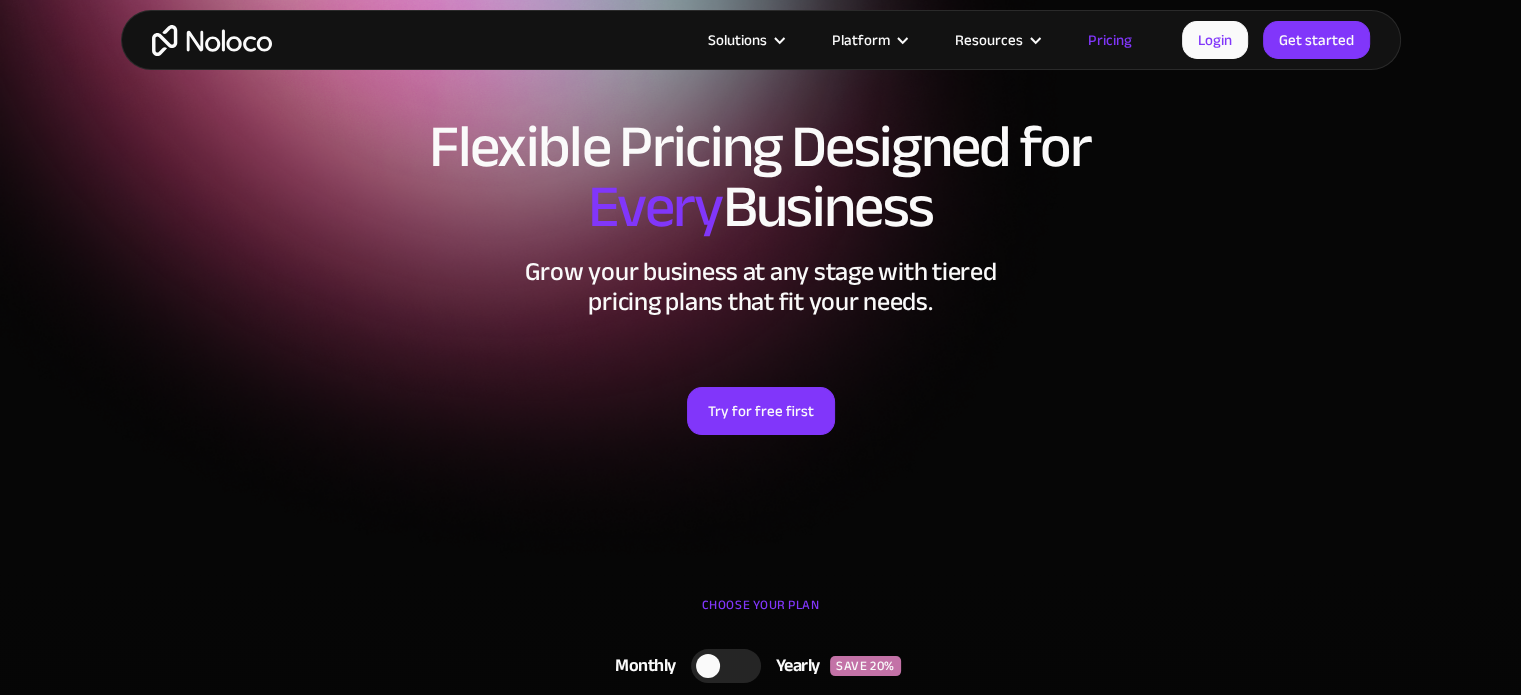 scroll, scrollTop: 0, scrollLeft: 0, axis: both 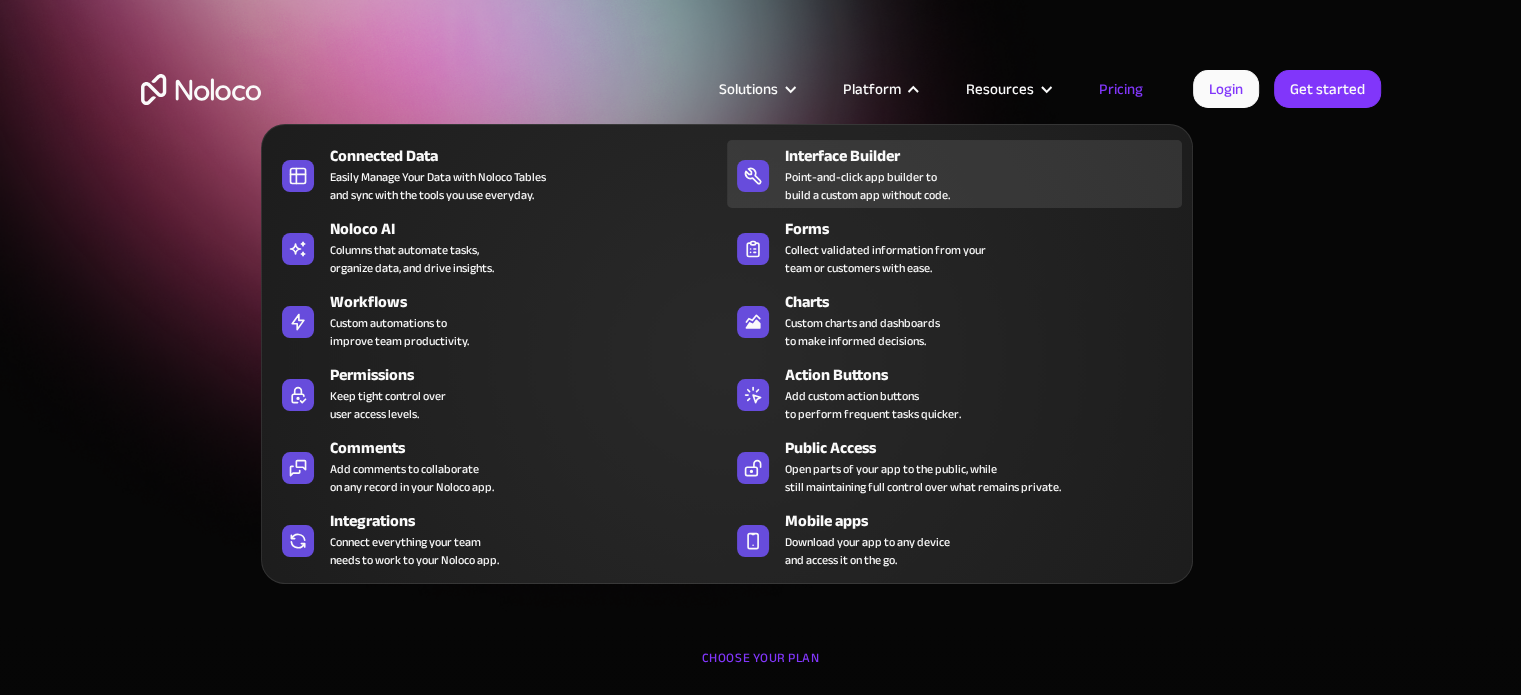 click on "Interface Builder" at bounding box center (988, 156) 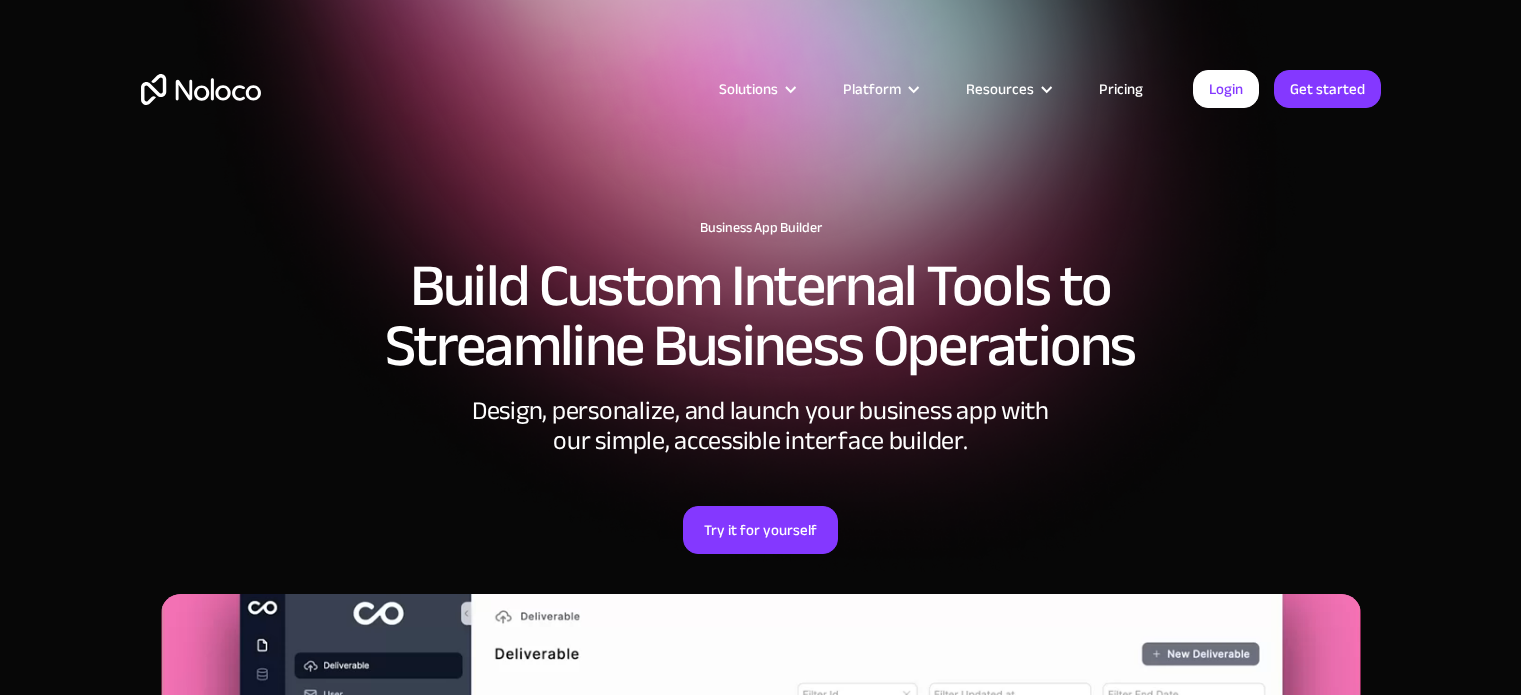 scroll, scrollTop: 0, scrollLeft: 0, axis: both 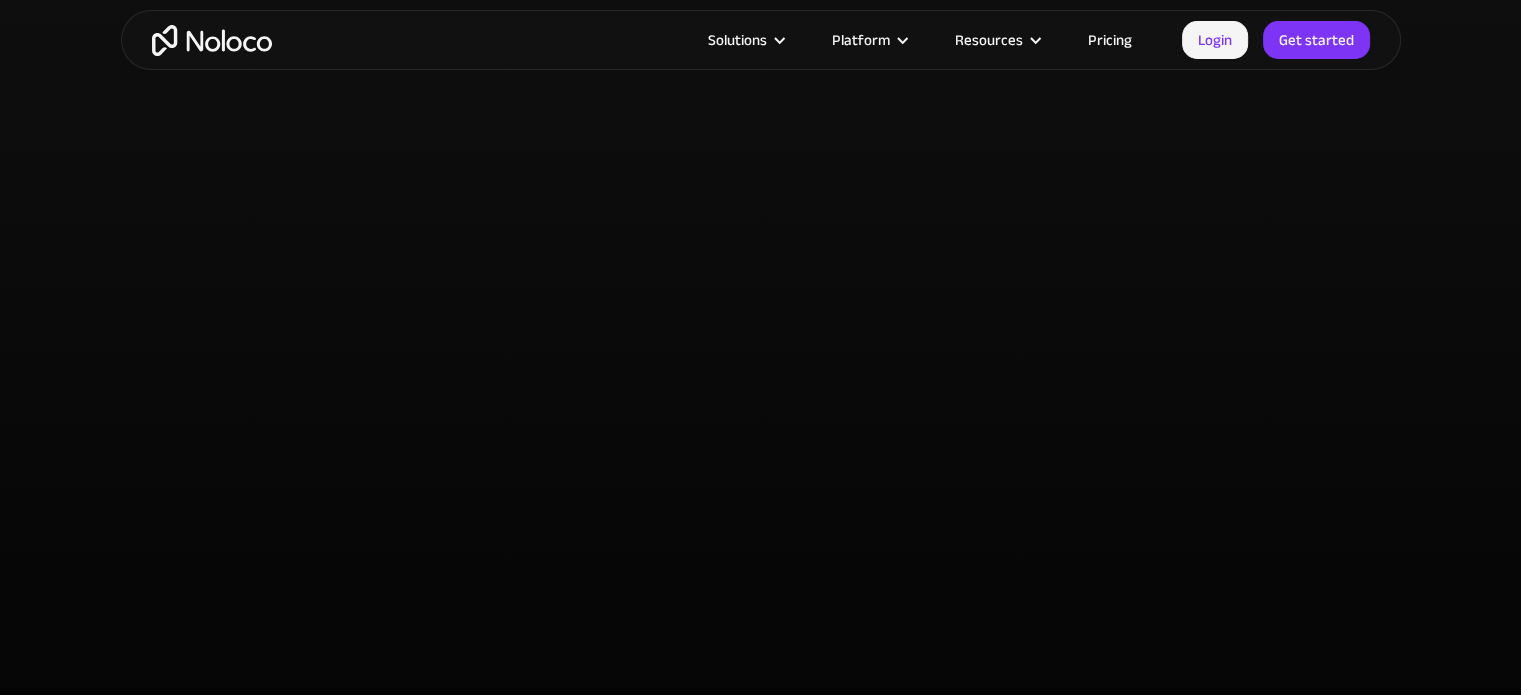 click on "Pricing" at bounding box center [1110, 40] 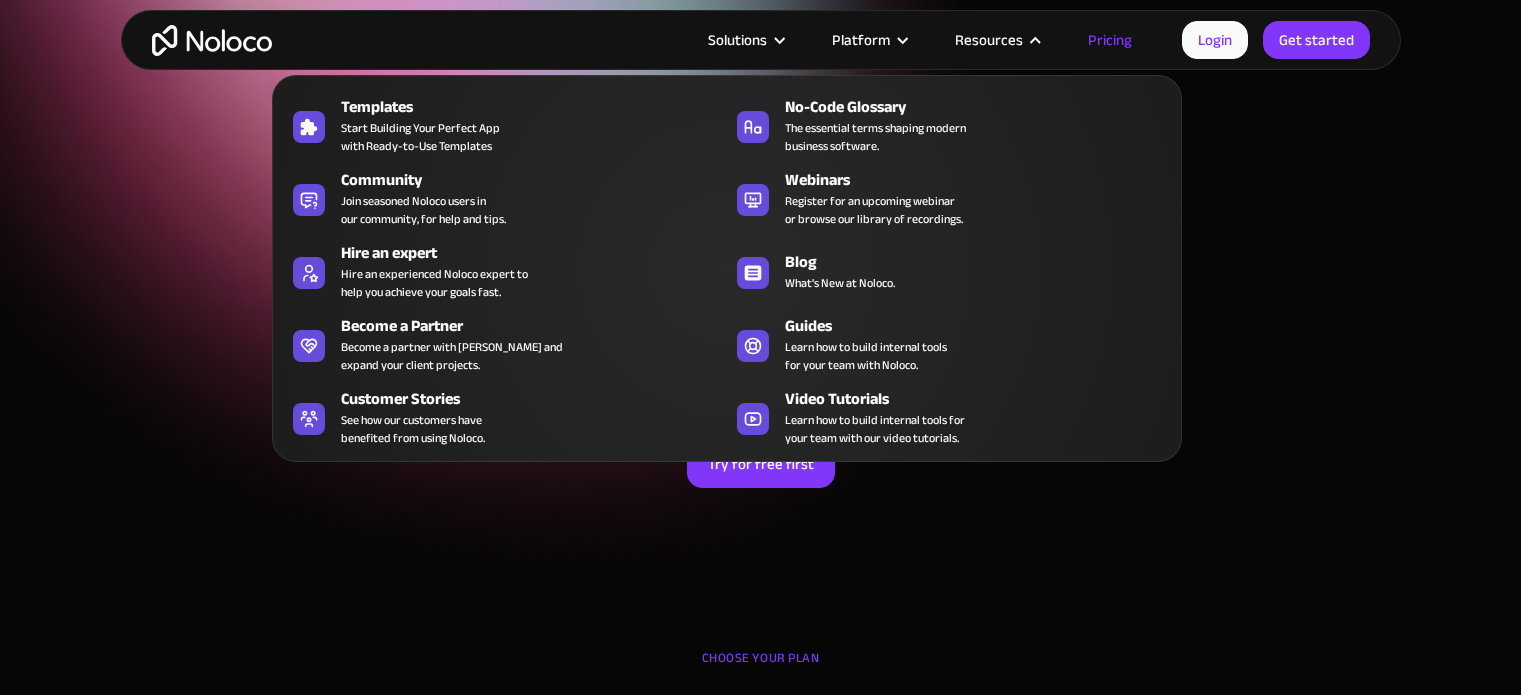 scroll, scrollTop: 500, scrollLeft: 0, axis: vertical 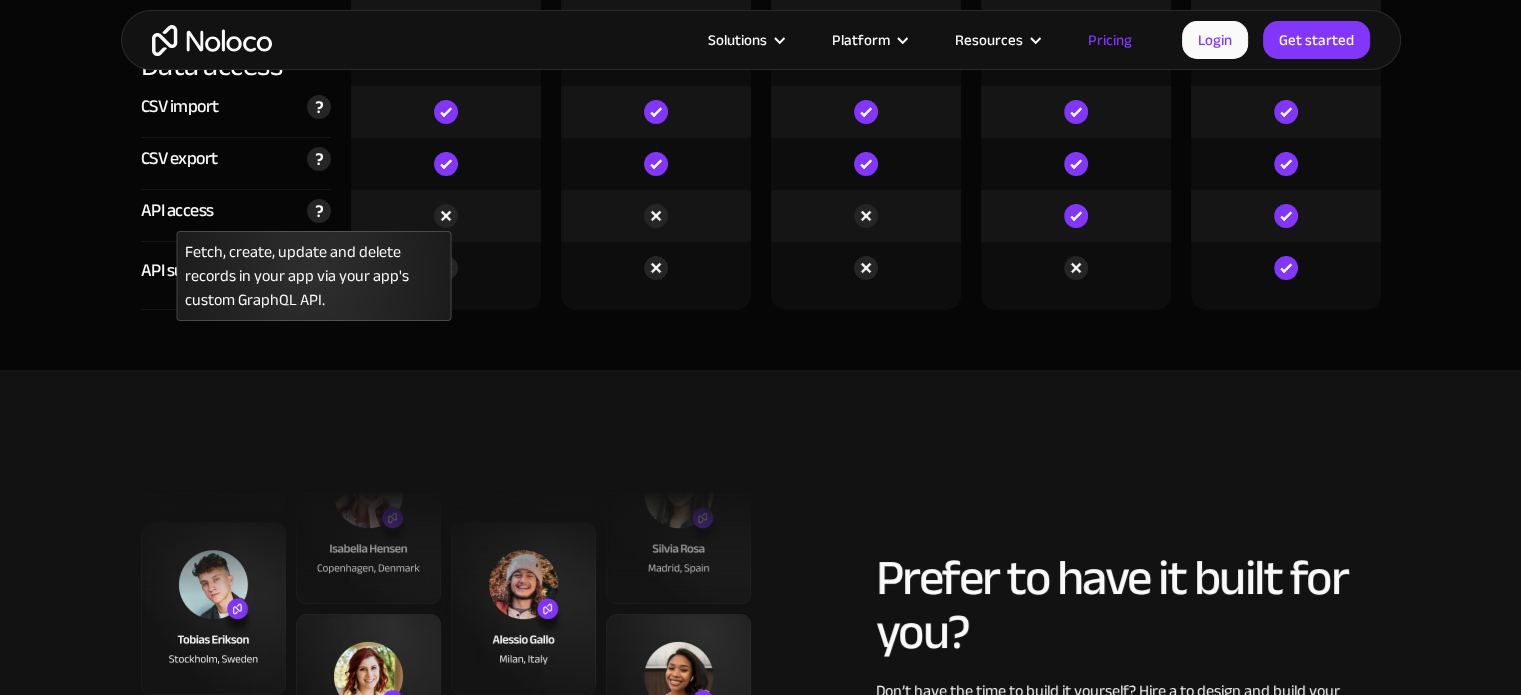 click at bounding box center (319, 211) 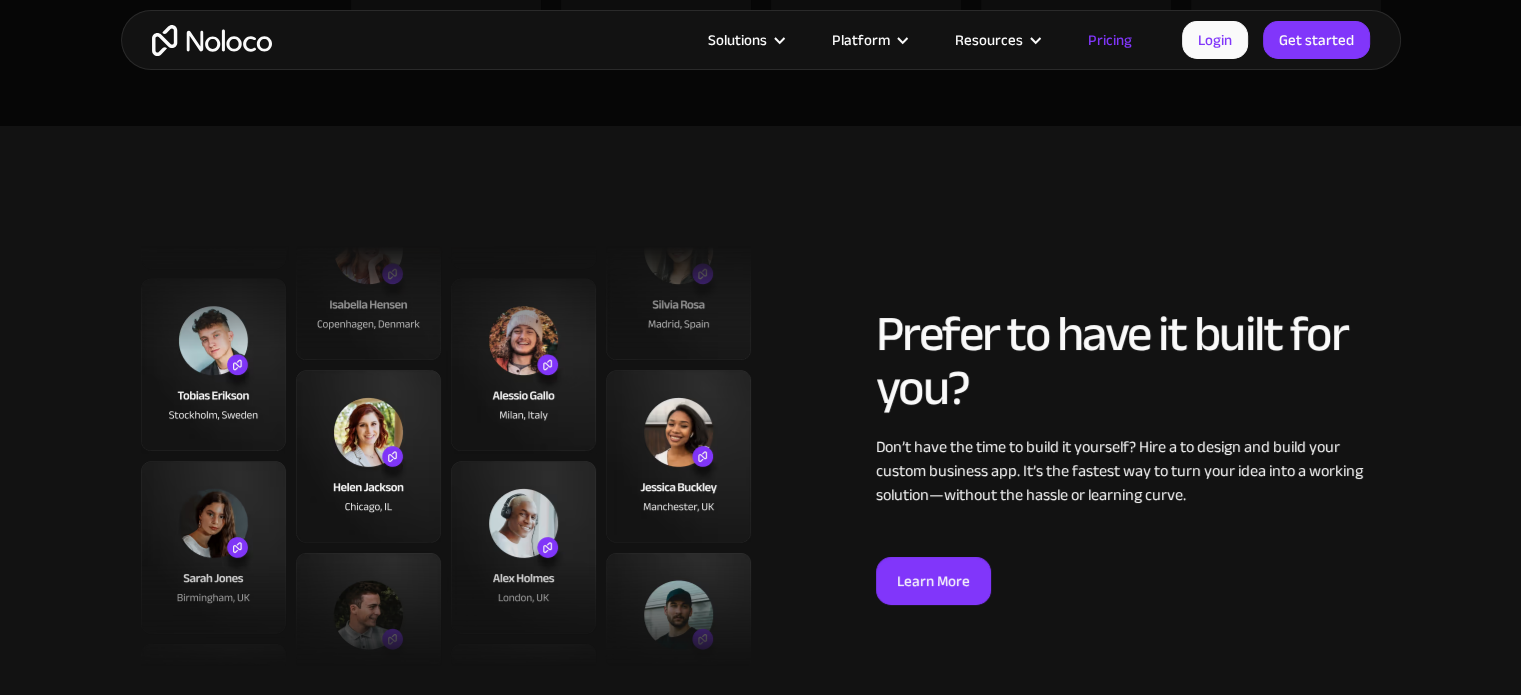 scroll, scrollTop: 7800, scrollLeft: 0, axis: vertical 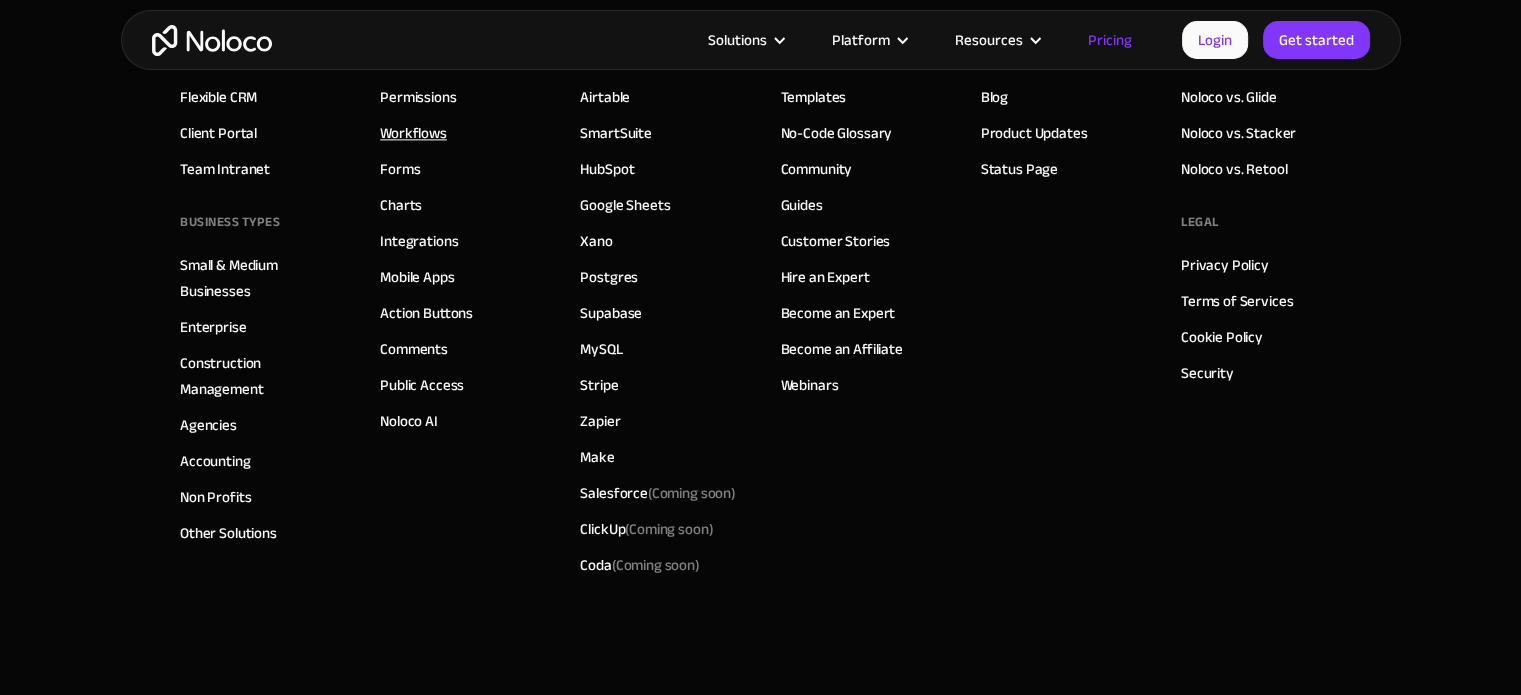 click on "Workflows" at bounding box center (413, 133) 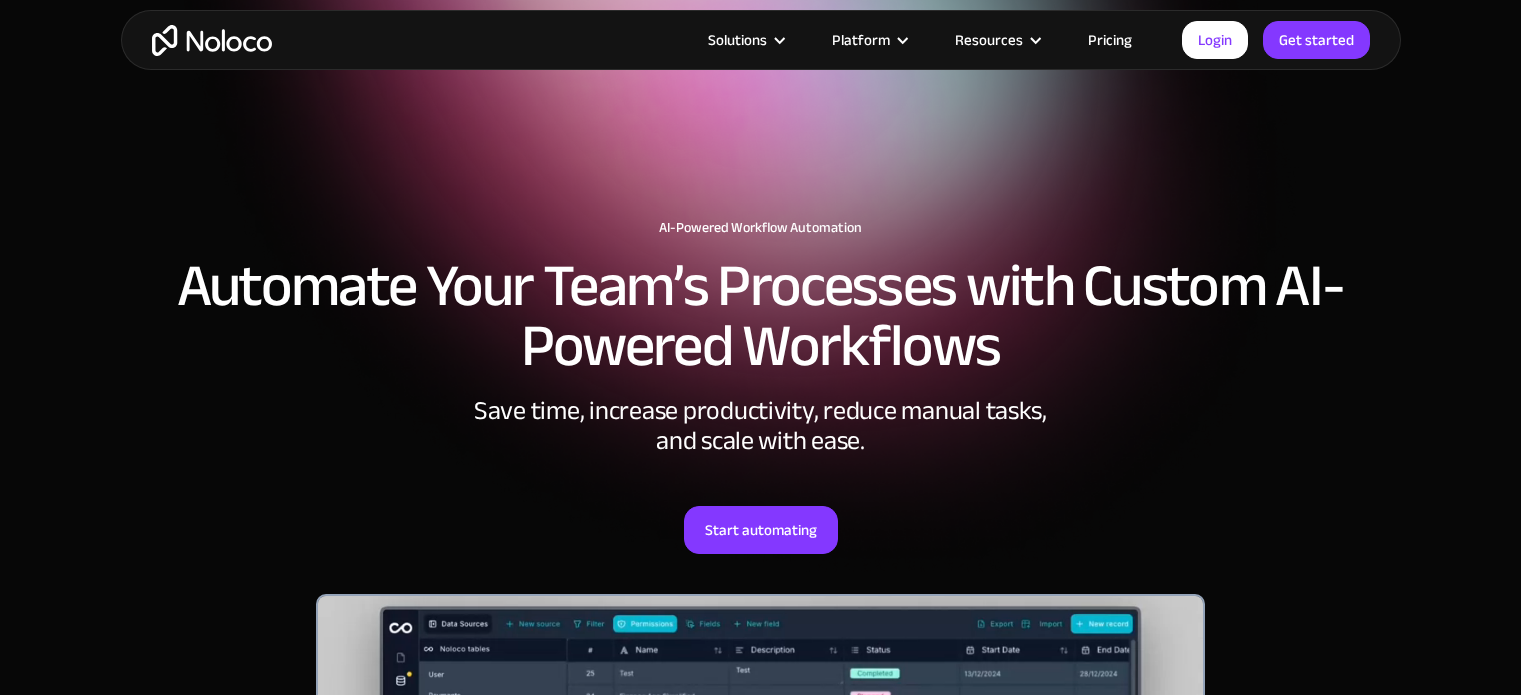 scroll, scrollTop: 472, scrollLeft: 0, axis: vertical 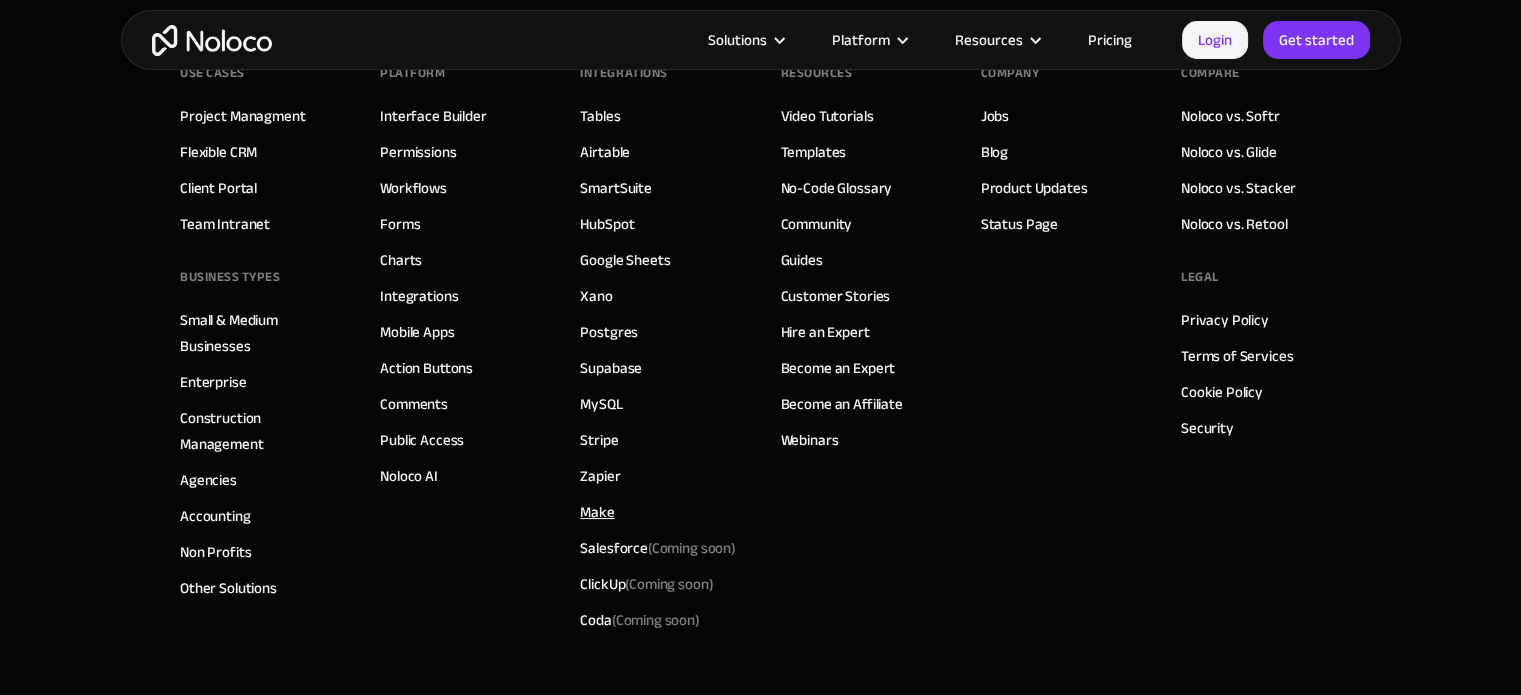 click on "Make" at bounding box center (597, 512) 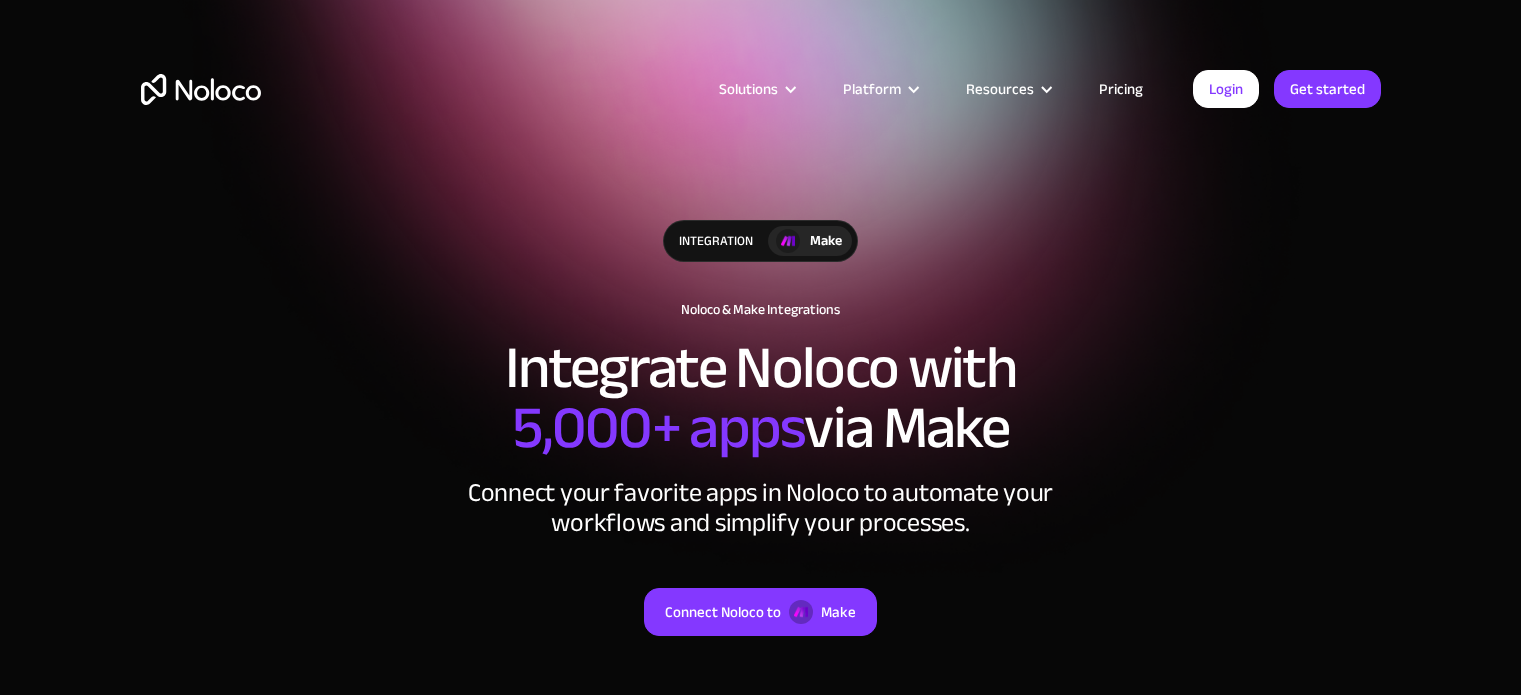 scroll, scrollTop: 0, scrollLeft: 0, axis: both 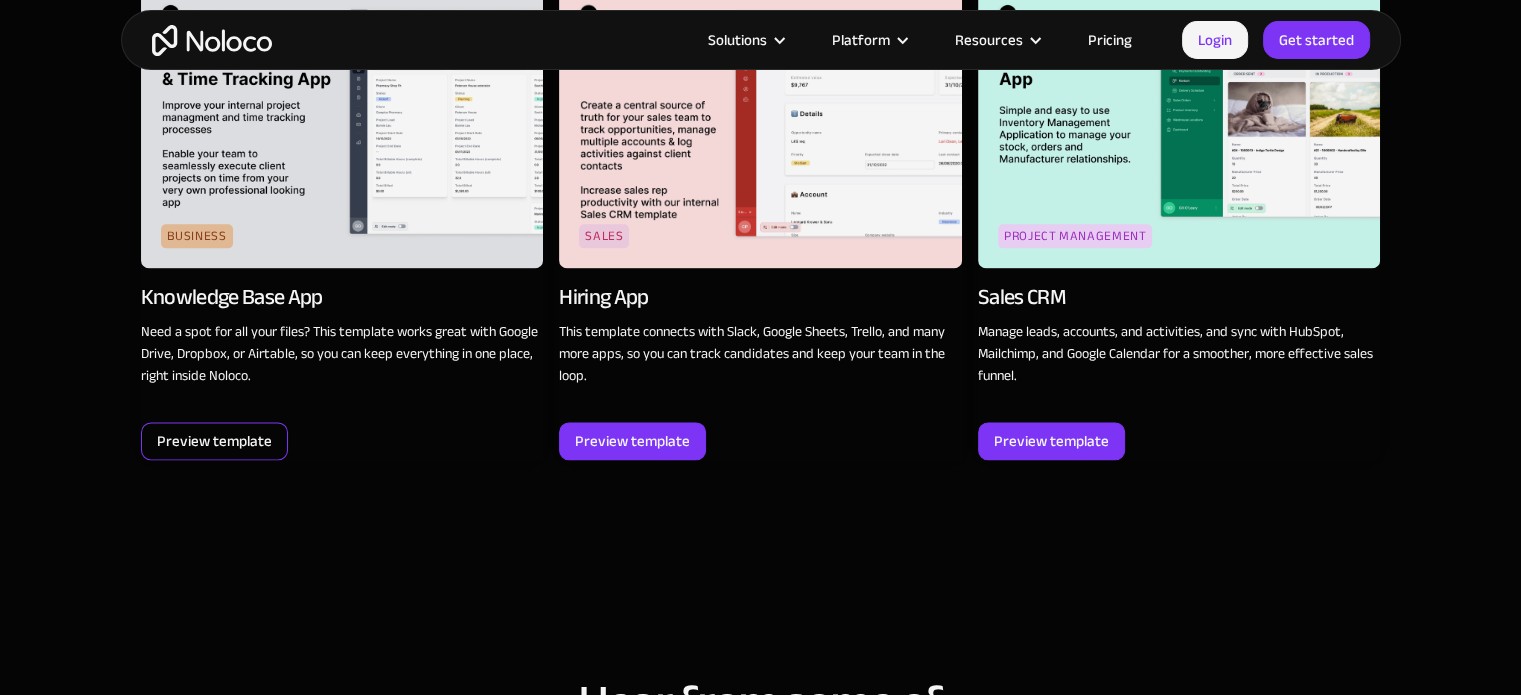click on "Preview template" at bounding box center (214, 441) 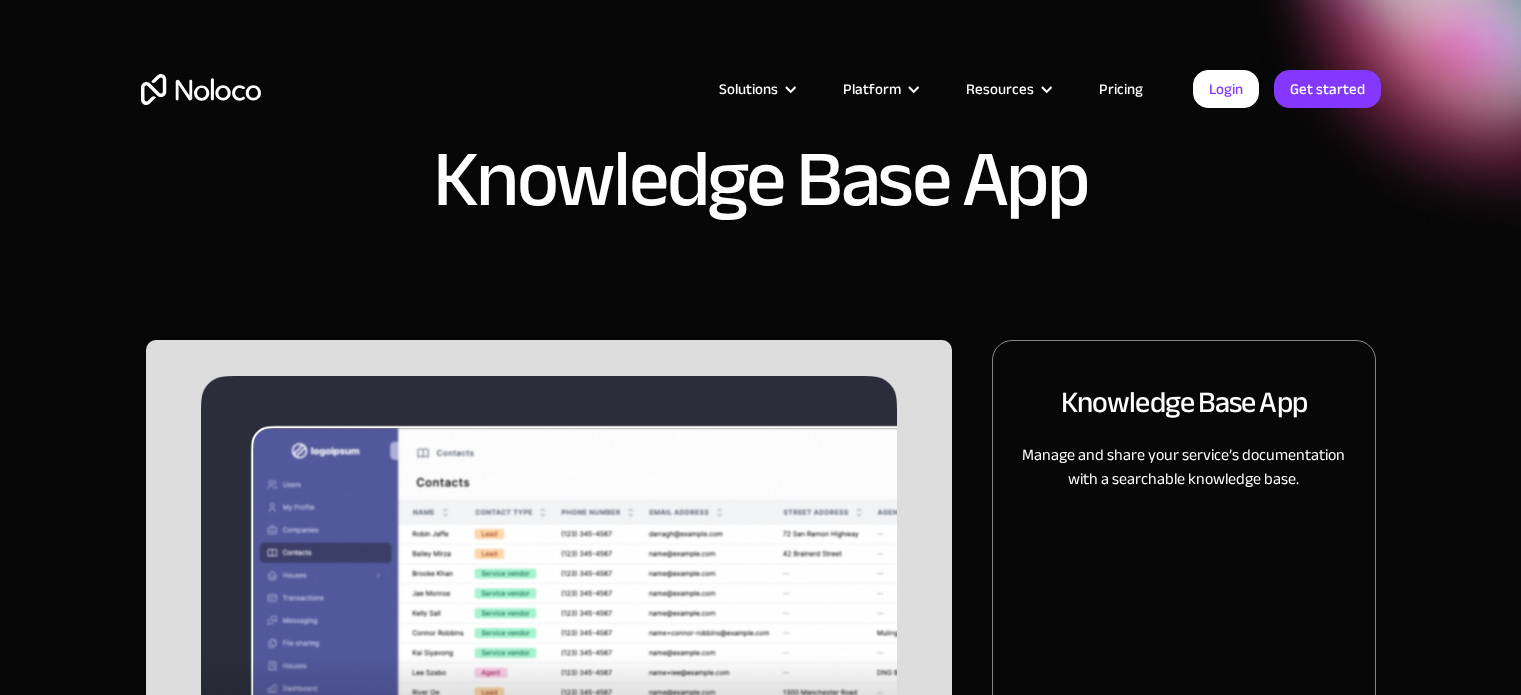 scroll, scrollTop: 0, scrollLeft: 0, axis: both 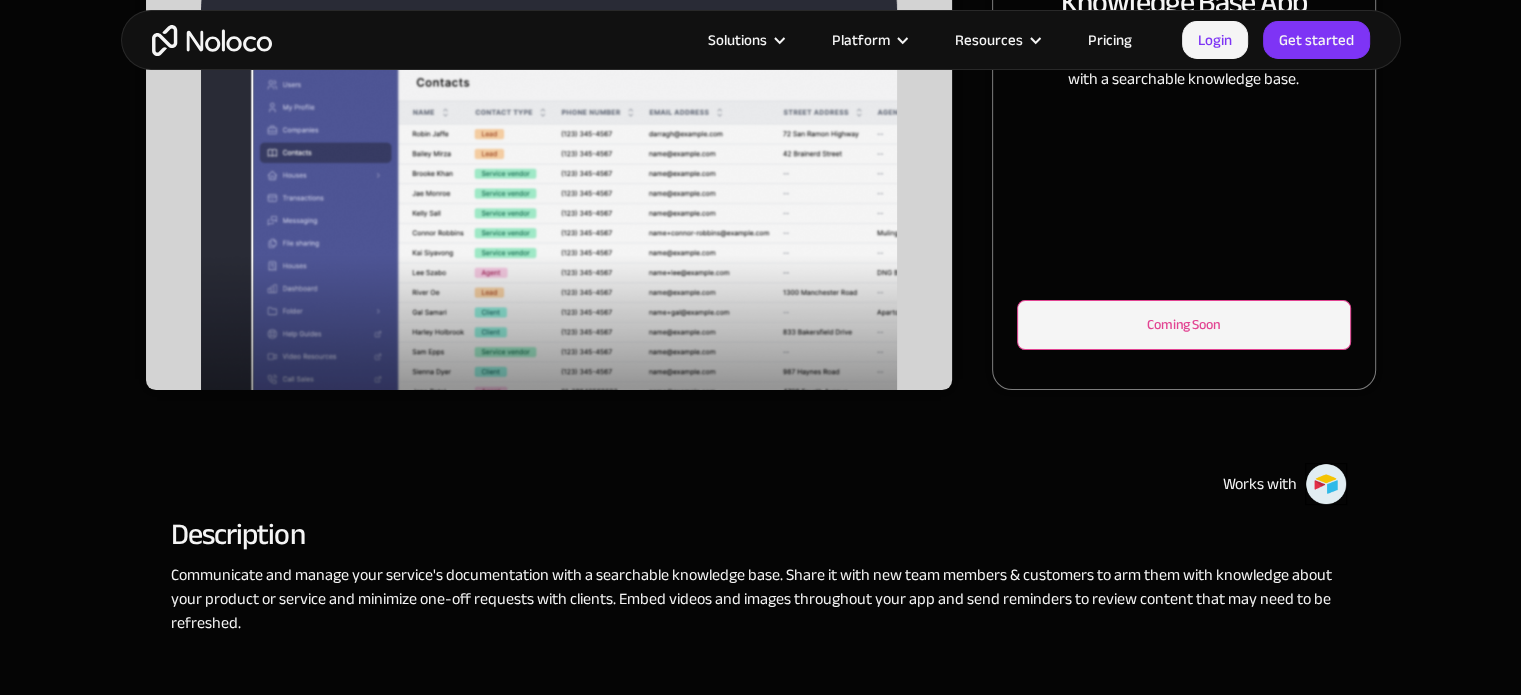click on "Coming Soon" at bounding box center [1183, 325] 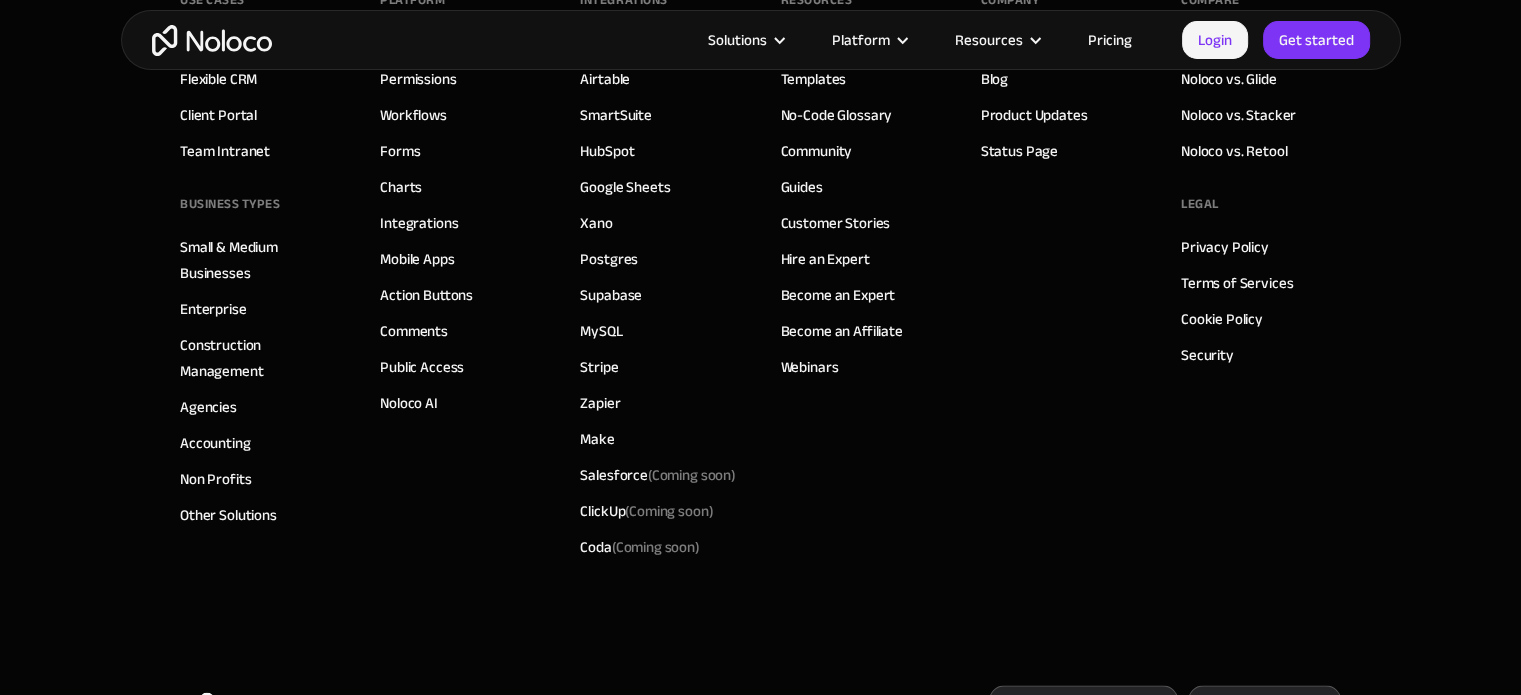 scroll, scrollTop: 2900, scrollLeft: 0, axis: vertical 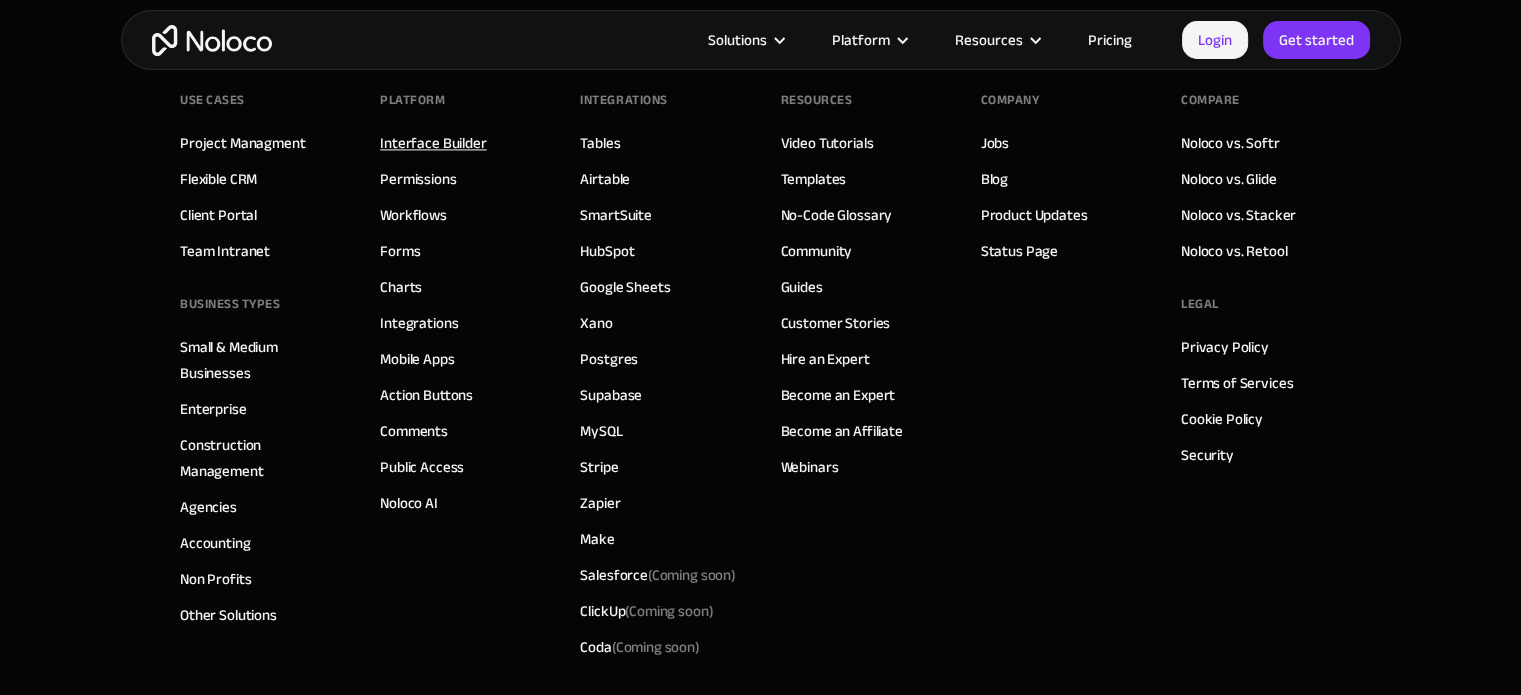 click on "Interface Builder" at bounding box center [433, 143] 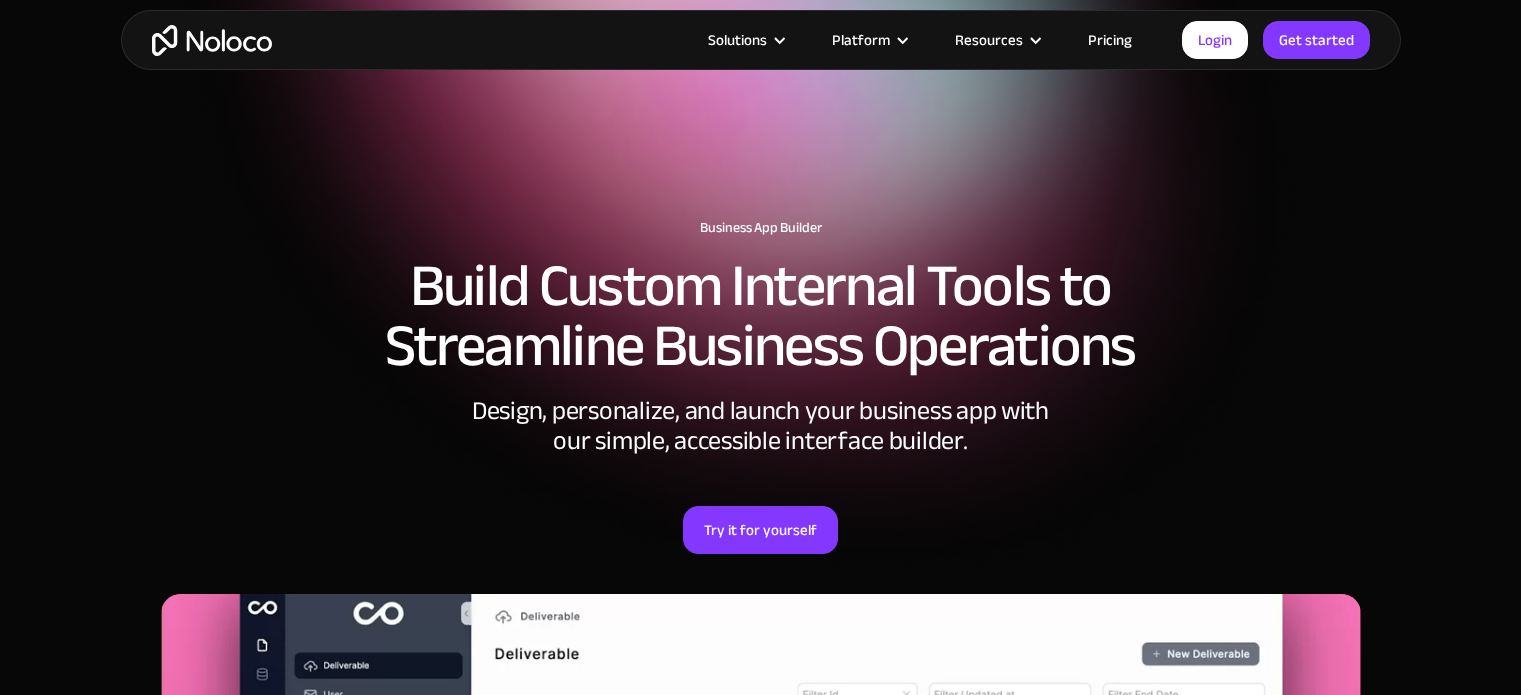 scroll, scrollTop: 338, scrollLeft: 0, axis: vertical 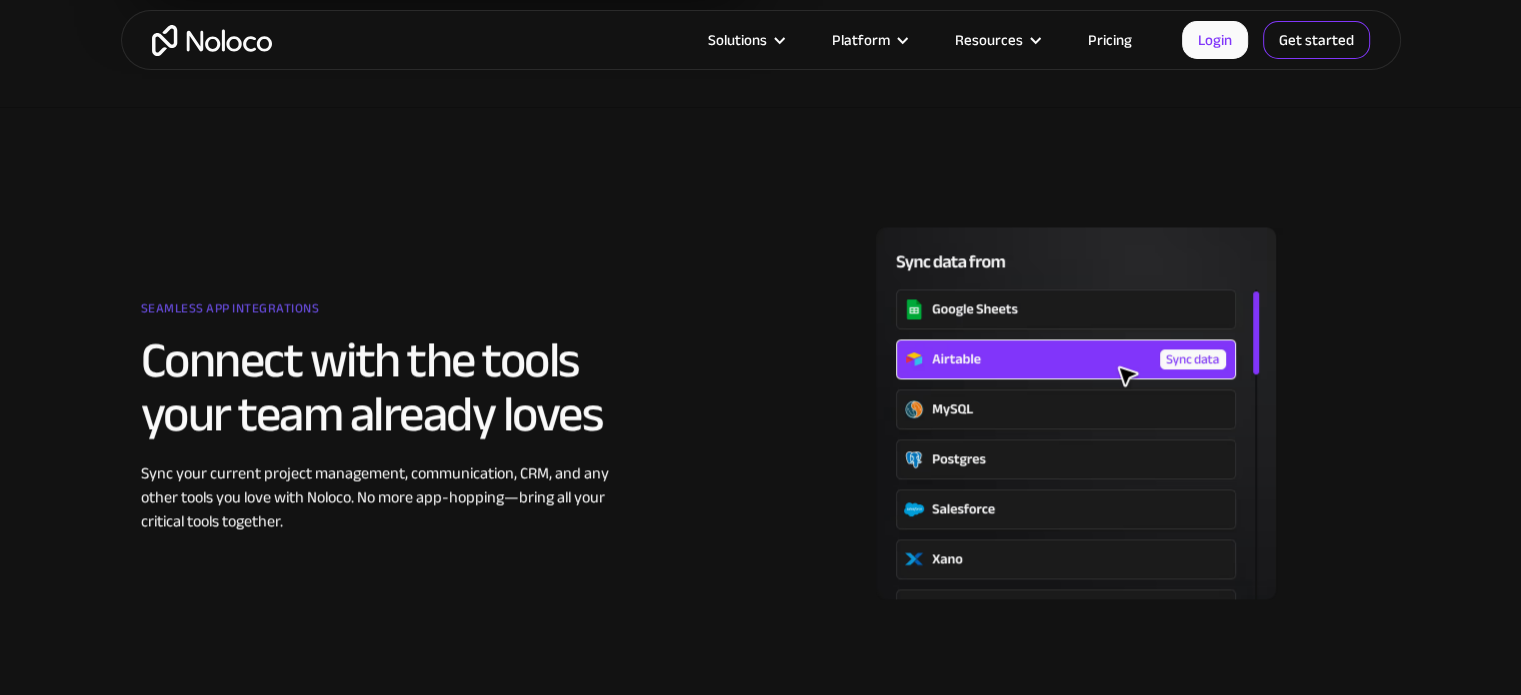 click on "Get started" at bounding box center [1316, 40] 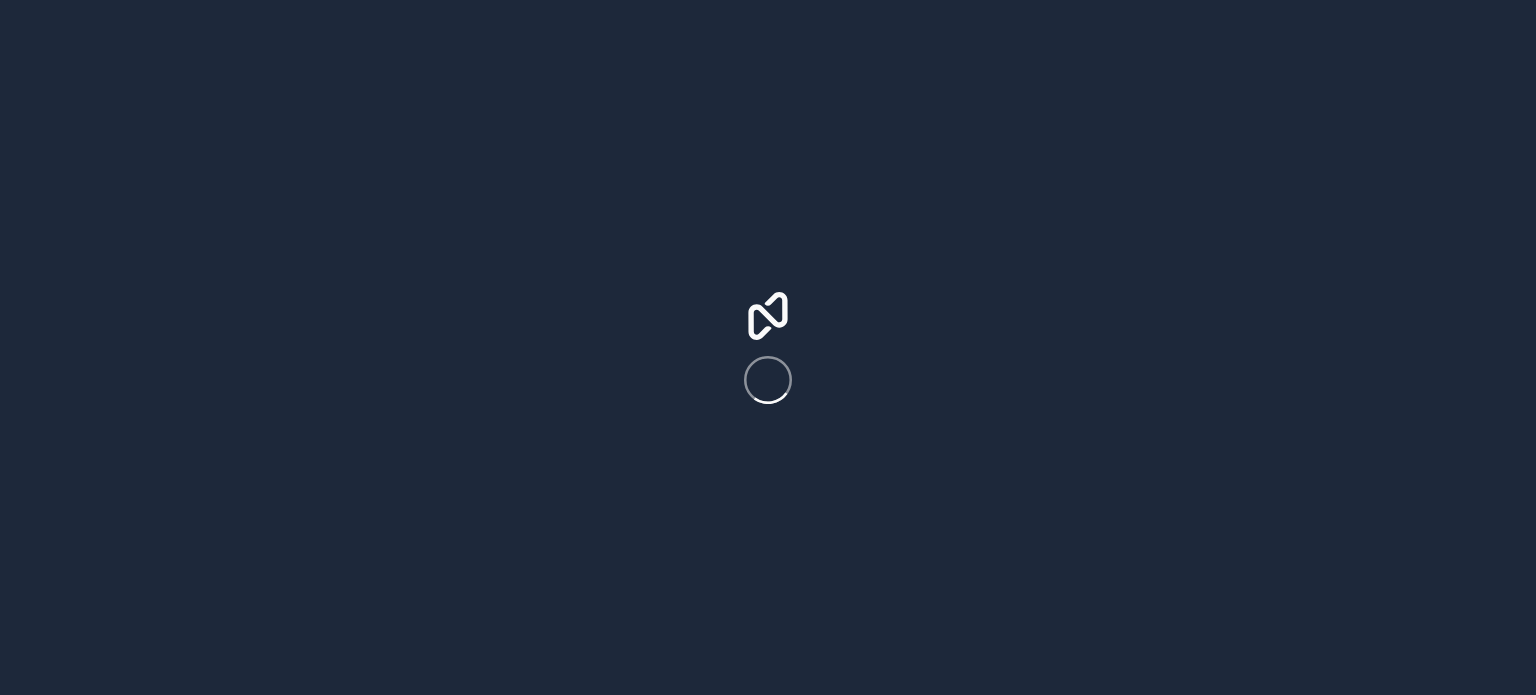 scroll, scrollTop: 0, scrollLeft: 0, axis: both 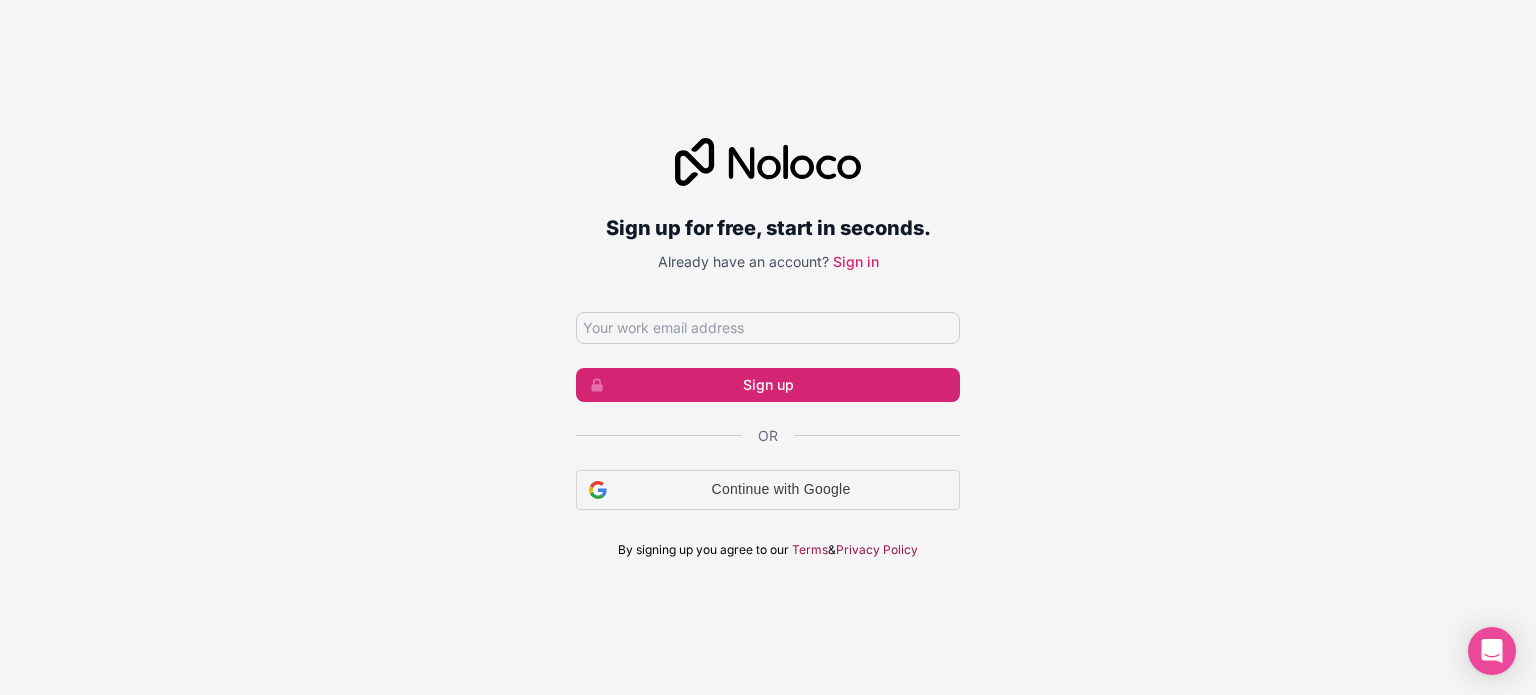 drag, startPoint x: 0, startPoint y: 0, endPoint x: 531, endPoint y: 195, distance: 565.67303 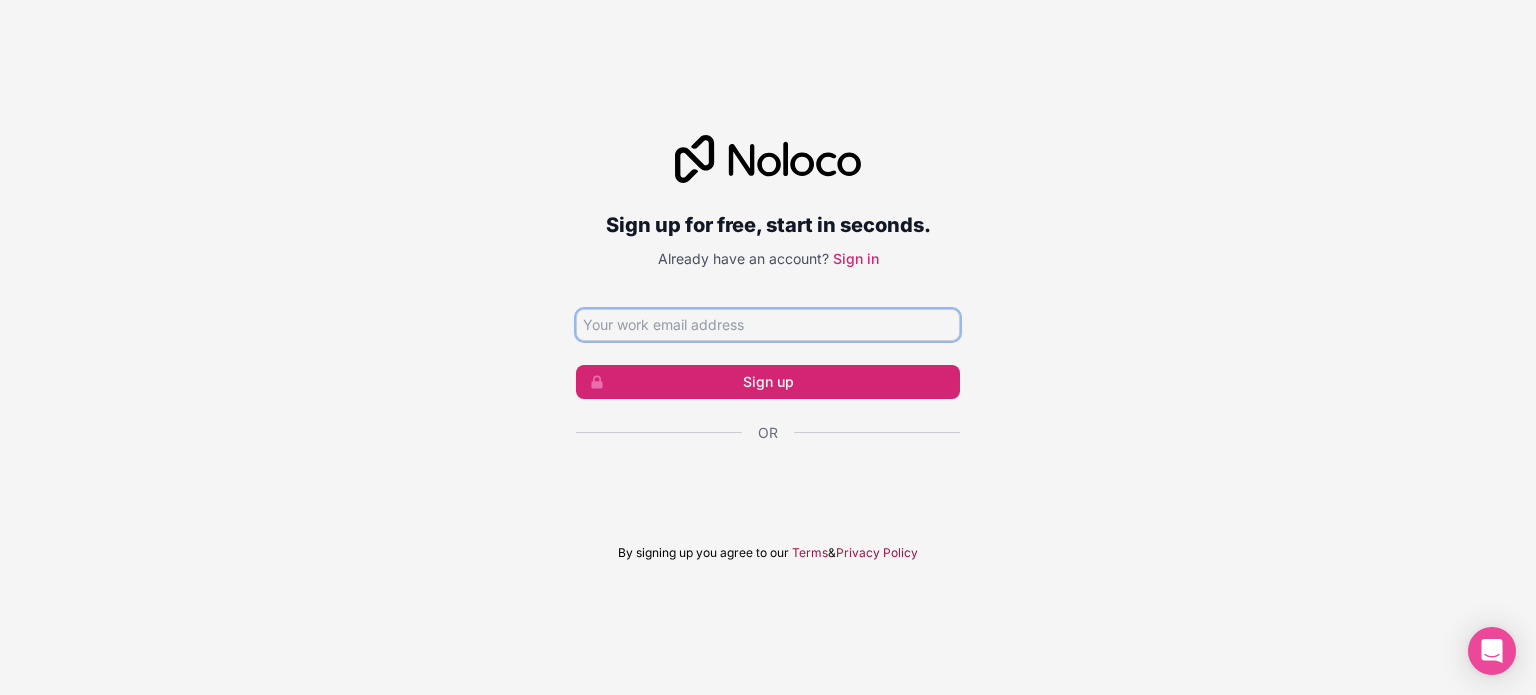 click at bounding box center [768, 325] 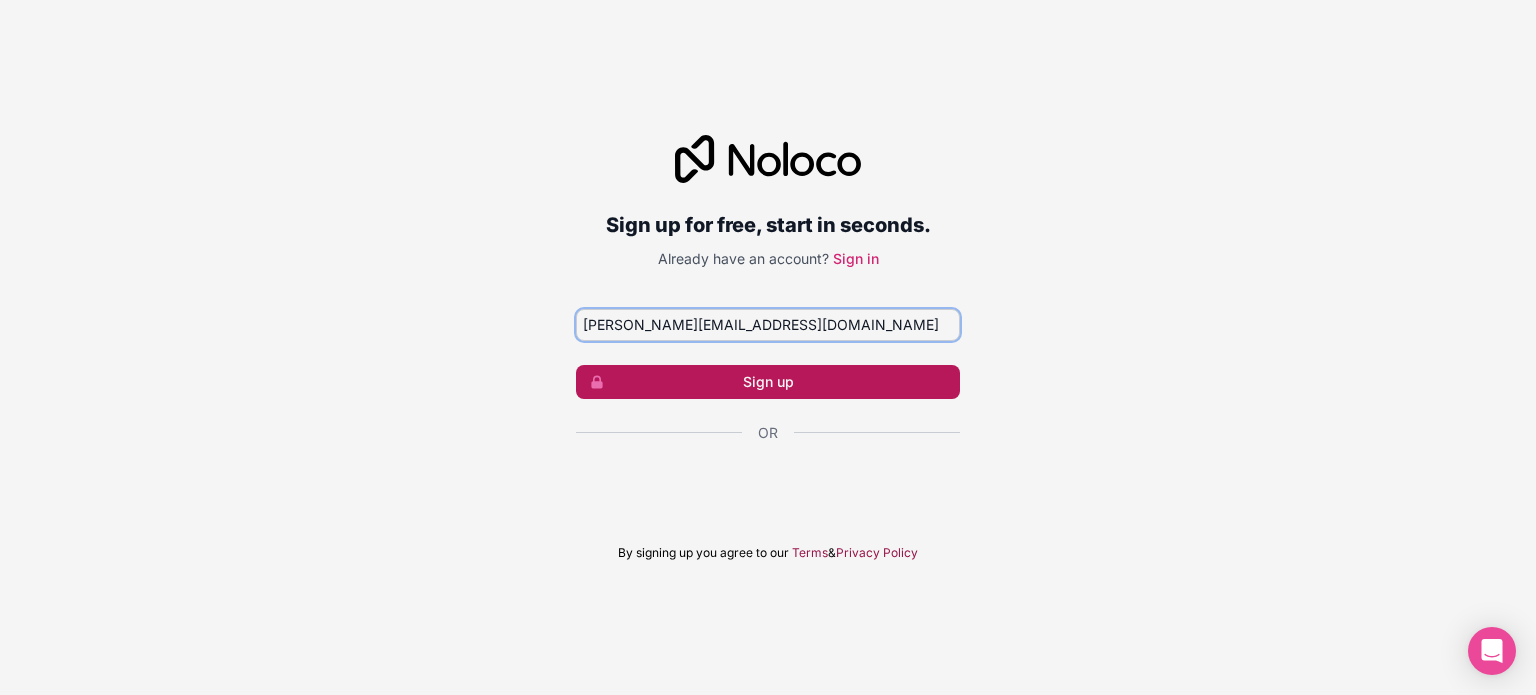 type on "peter@clensi.com" 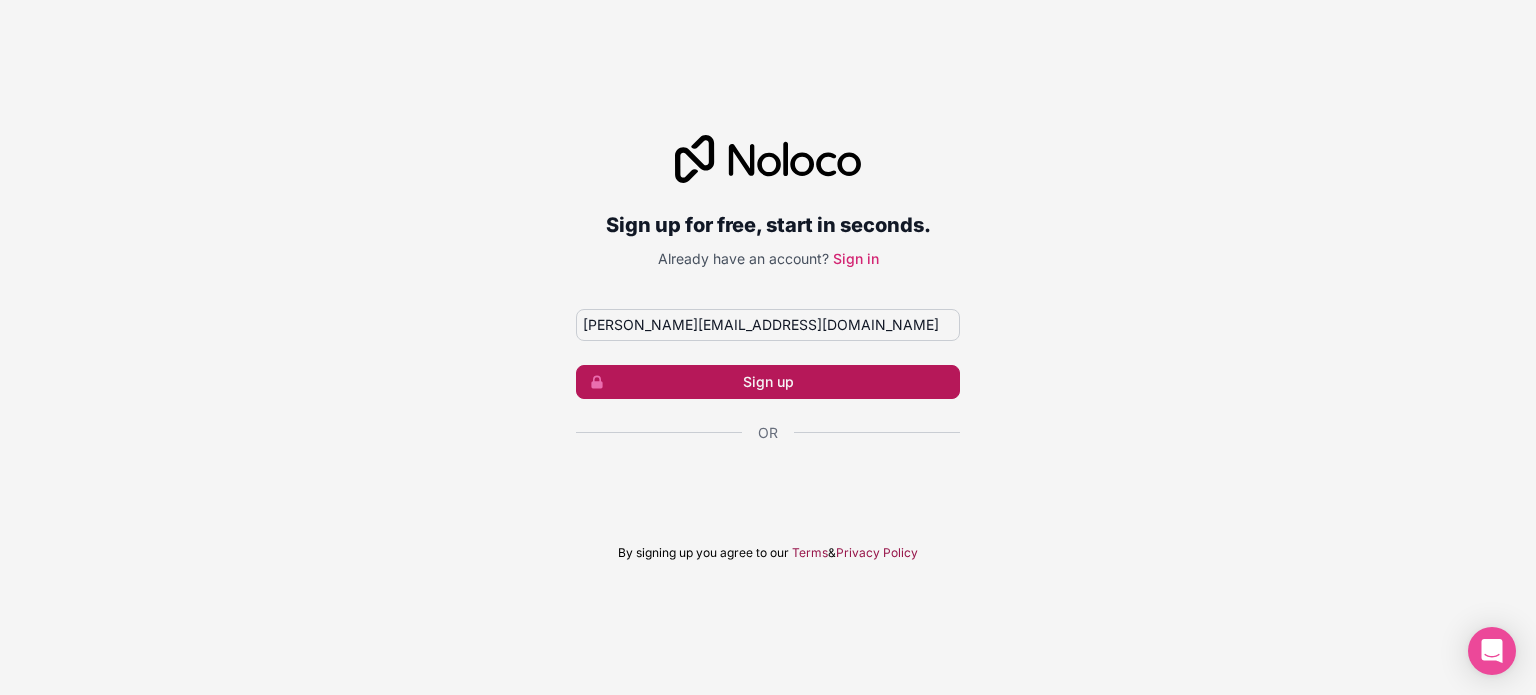 click on "Sign up" at bounding box center (768, 382) 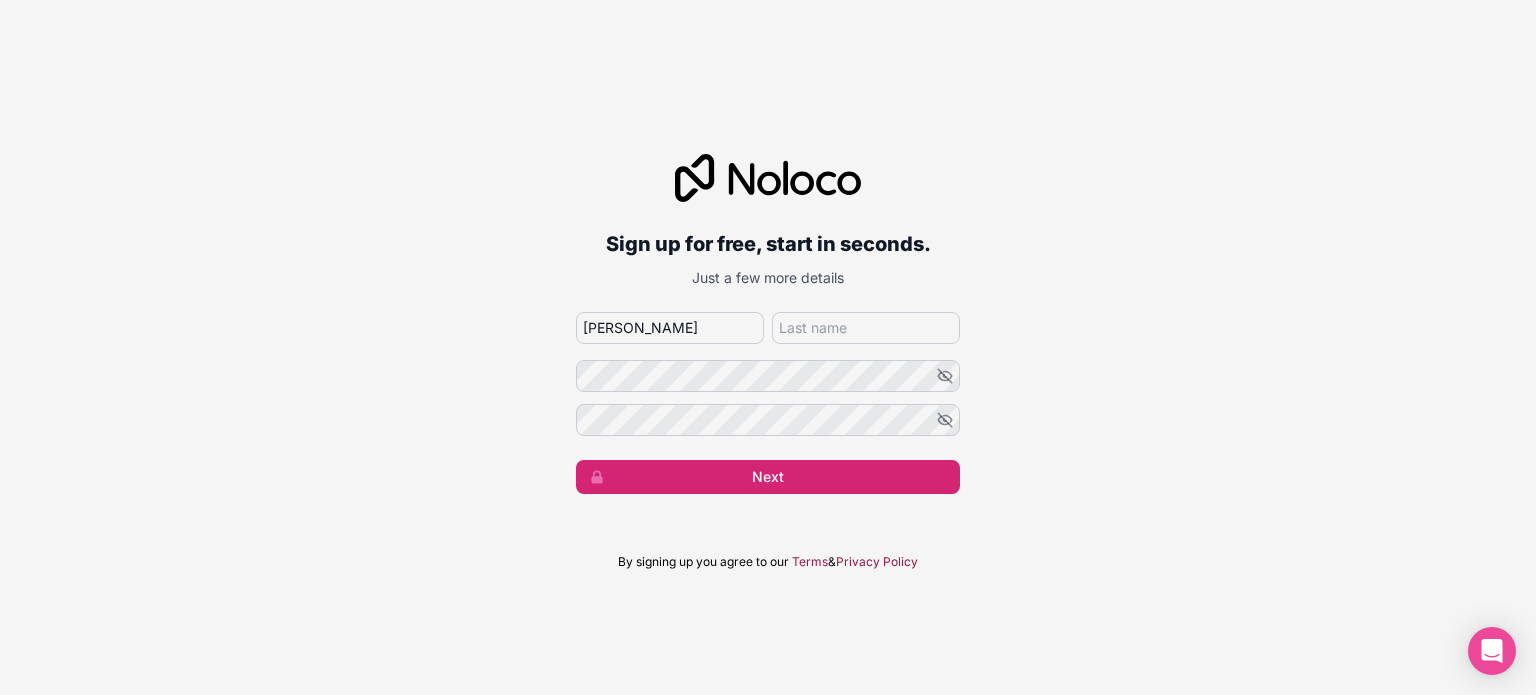 type on "Peter" 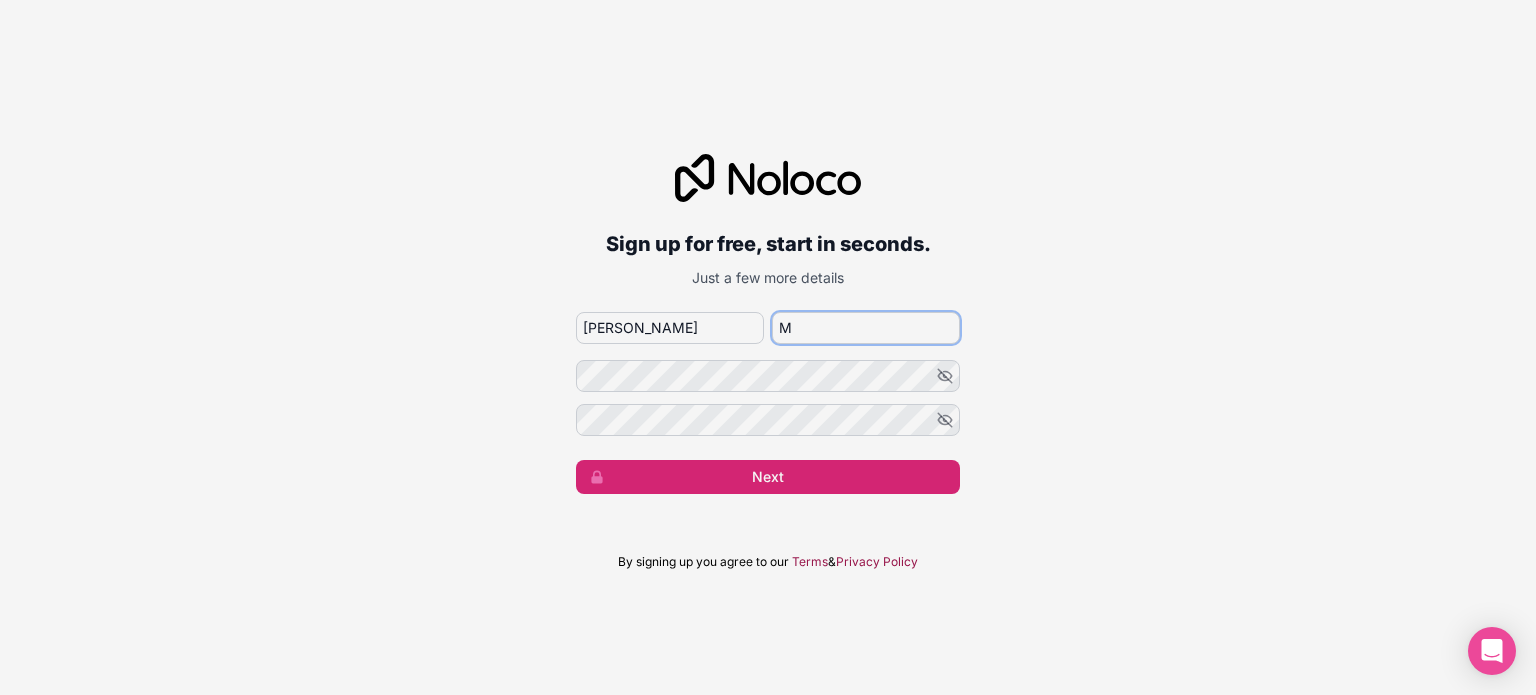 type on "M" 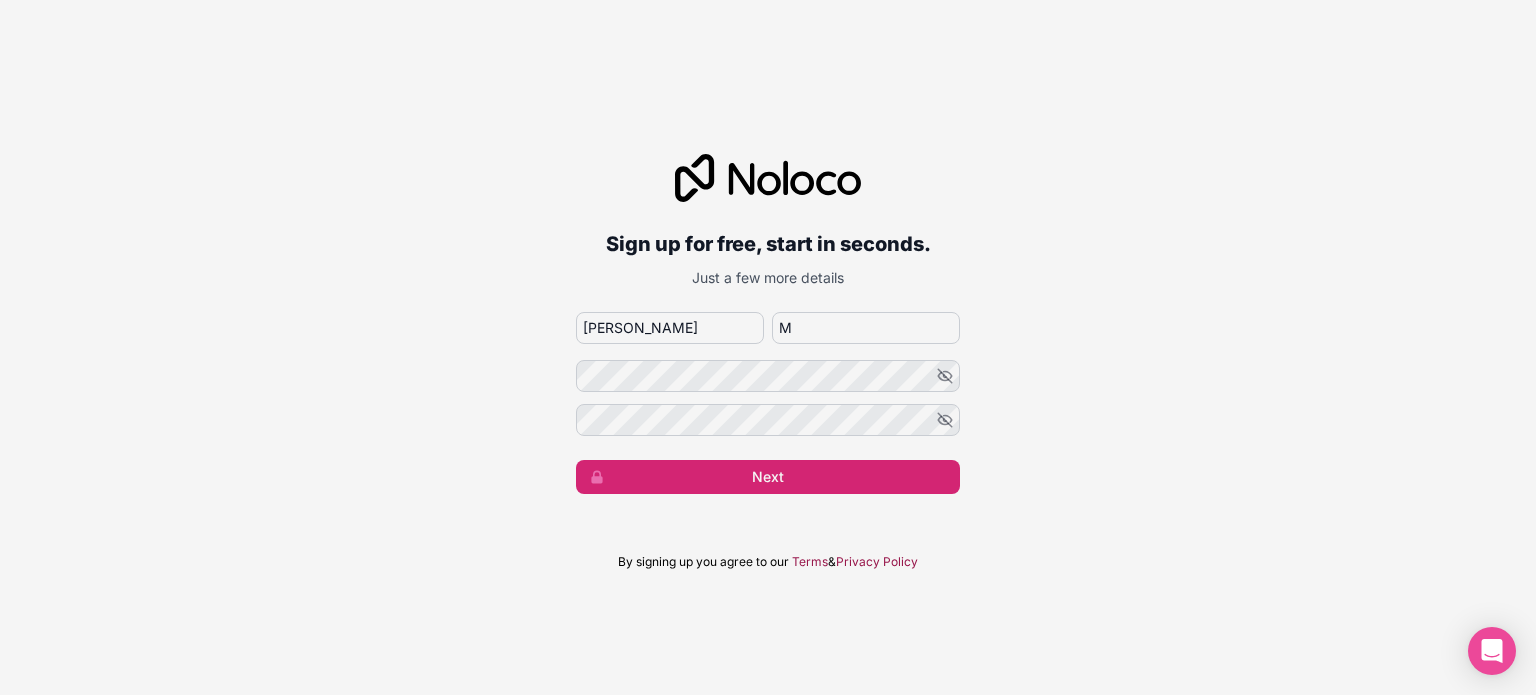 click on "Sign up for free, start in seconds. Just a few more details peter@clensi.com Peter M Next" at bounding box center (768, 324) 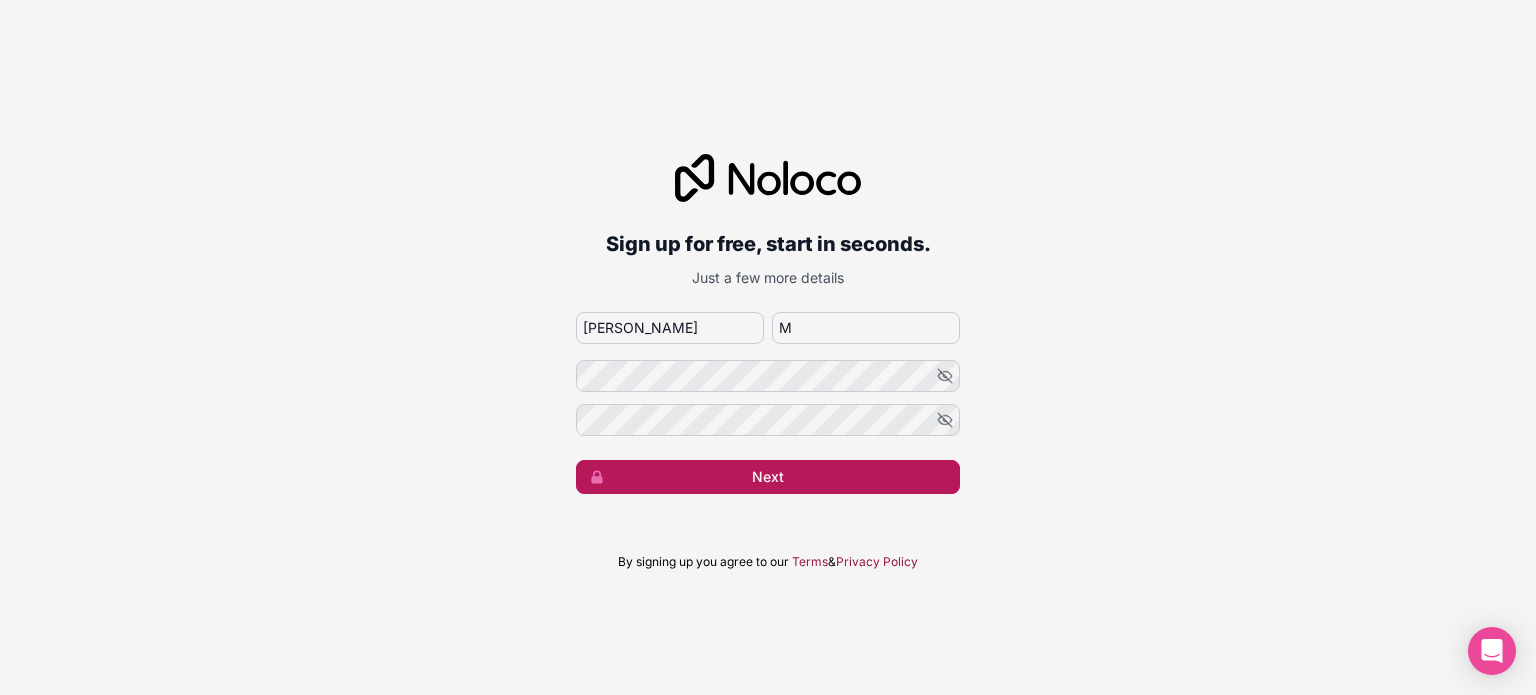 click on "Next" at bounding box center [768, 477] 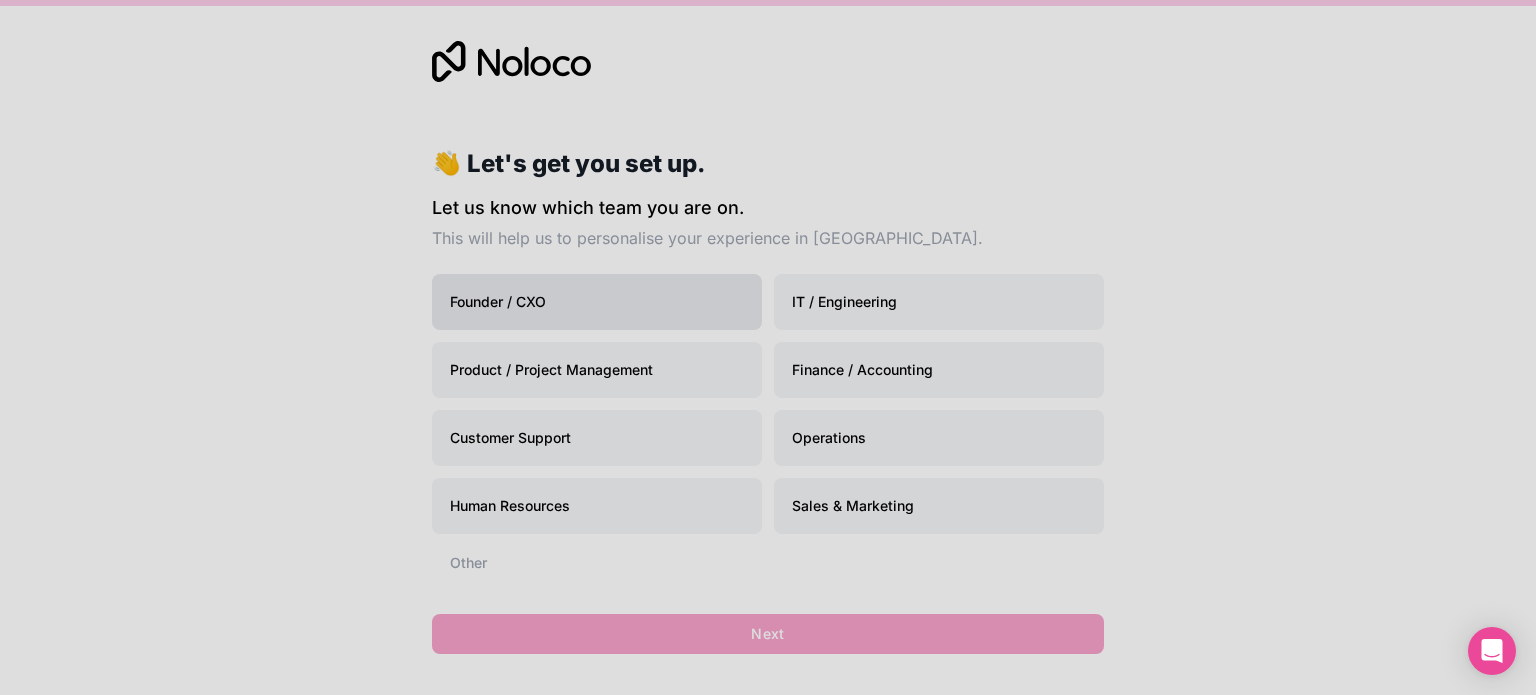 click on "Founder / CXO" at bounding box center (597, 302) 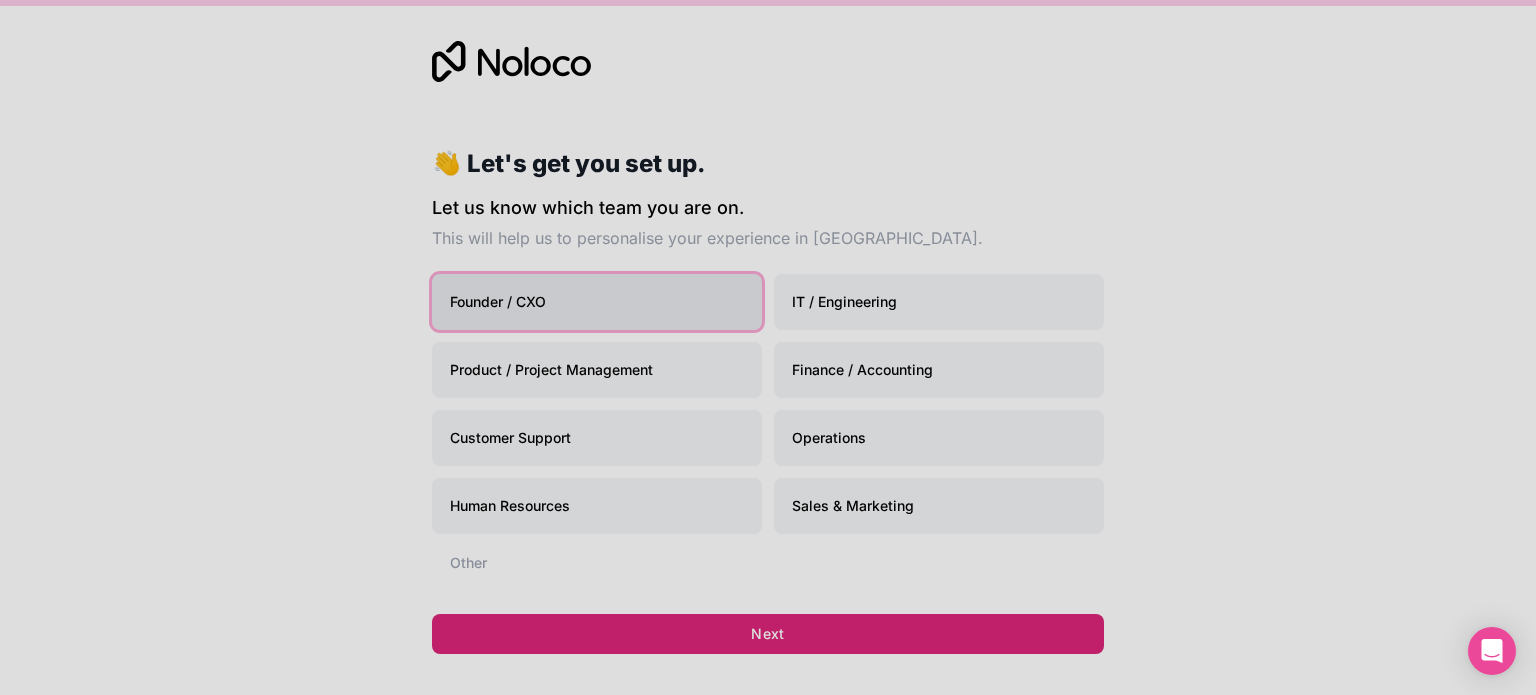 click on "Next" at bounding box center [768, 634] 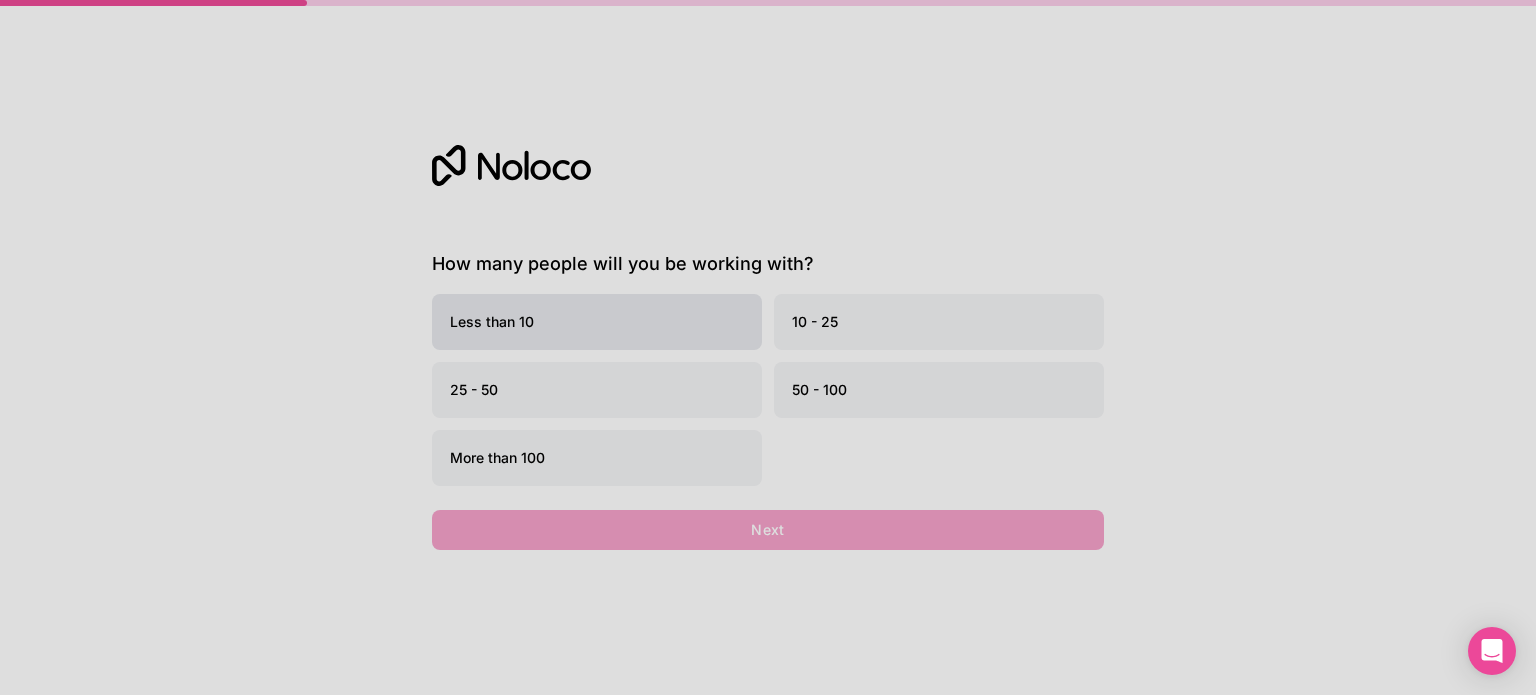 click on "Less than 10" at bounding box center [597, 322] 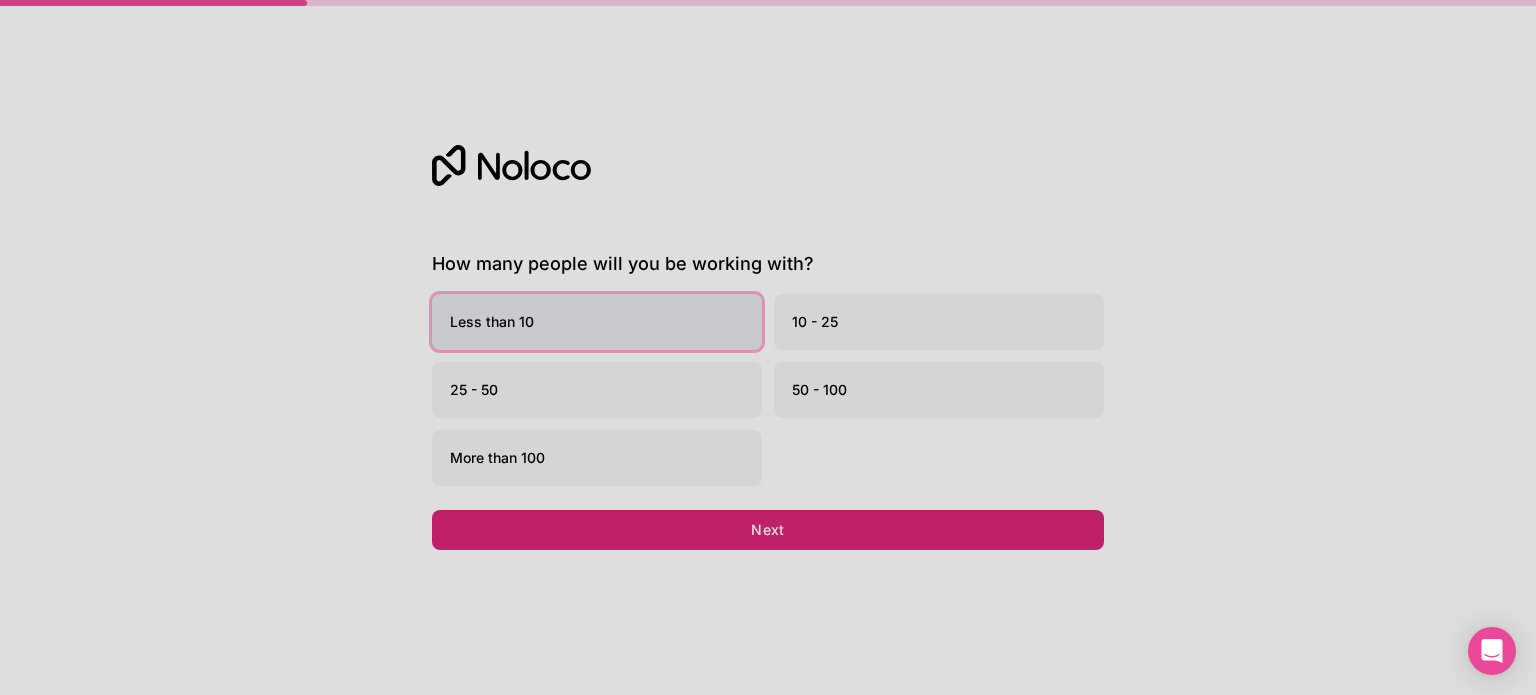 click on "Next" at bounding box center [768, 530] 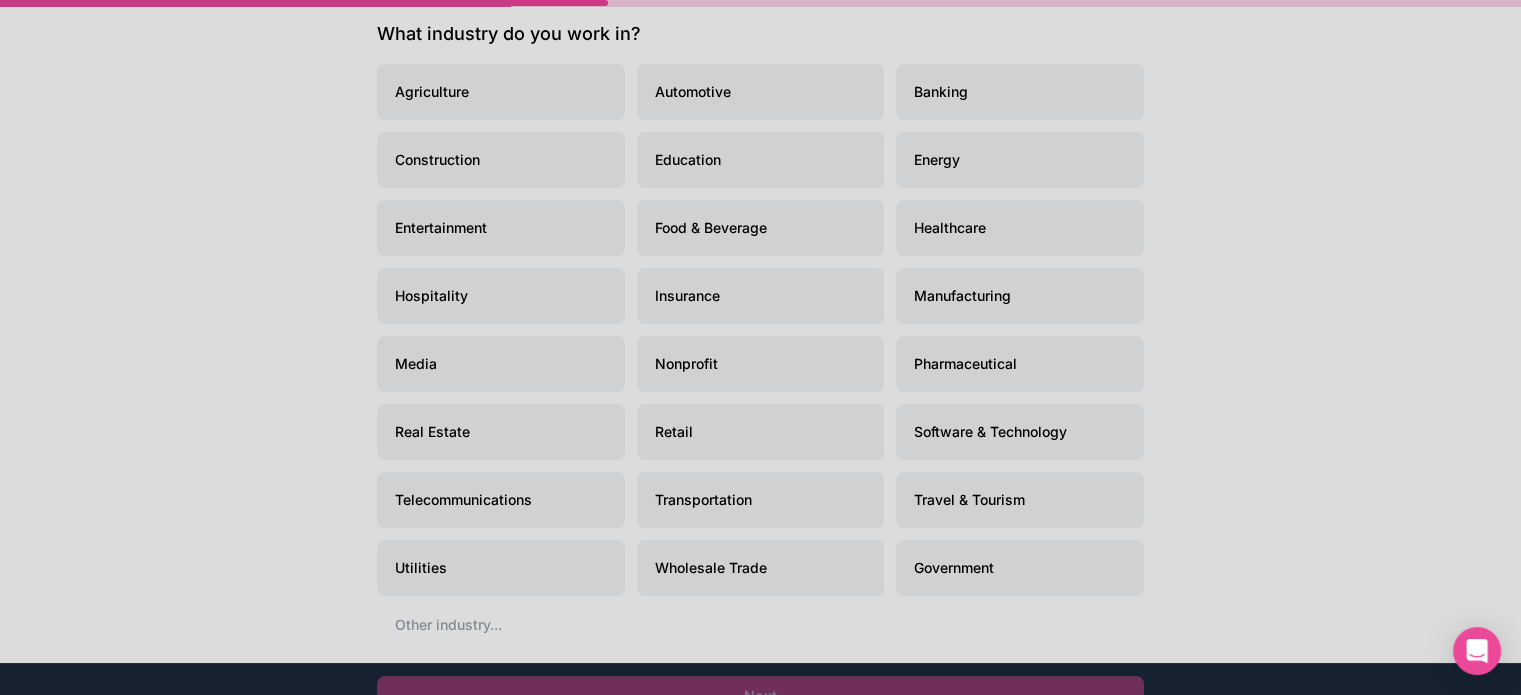 scroll, scrollTop: 49, scrollLeft: 0, axis: vertical 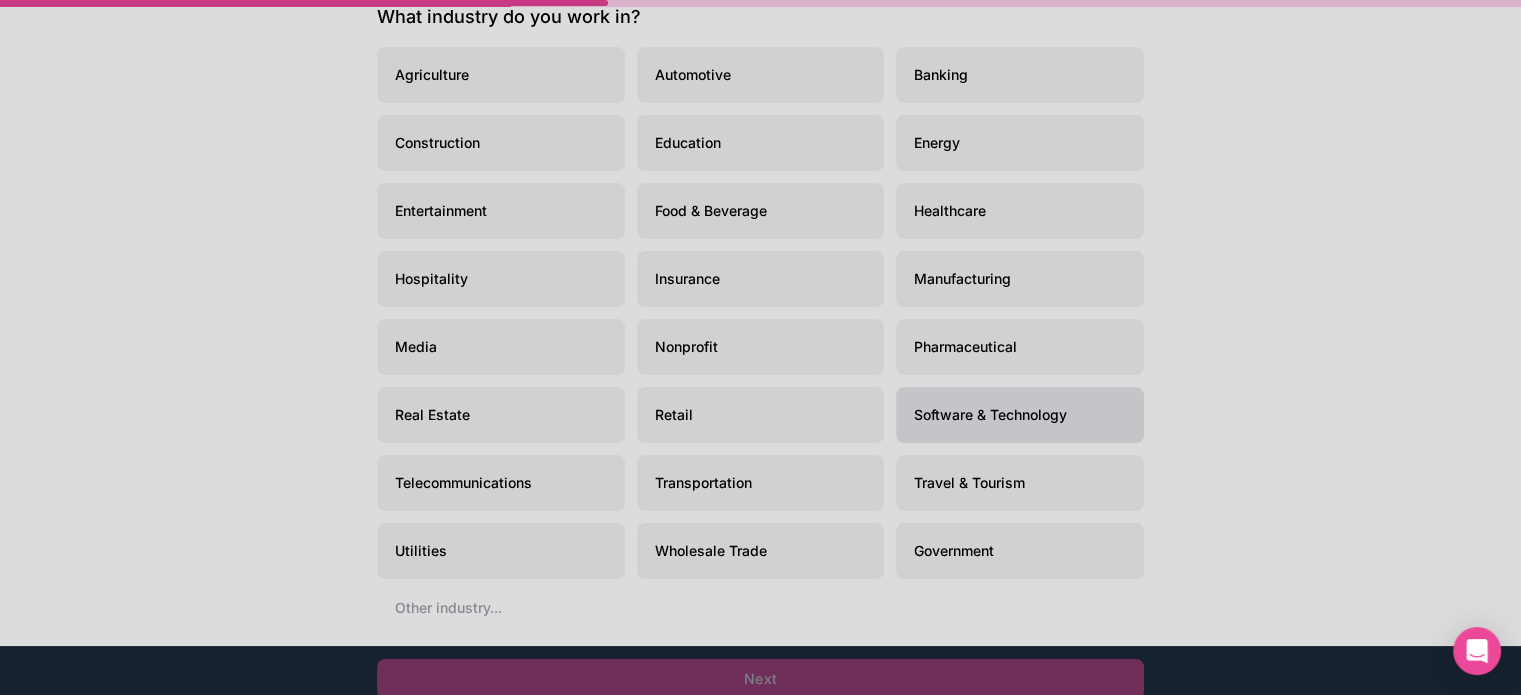 click on "Software & Technology" at bounding box center [1020, 415] 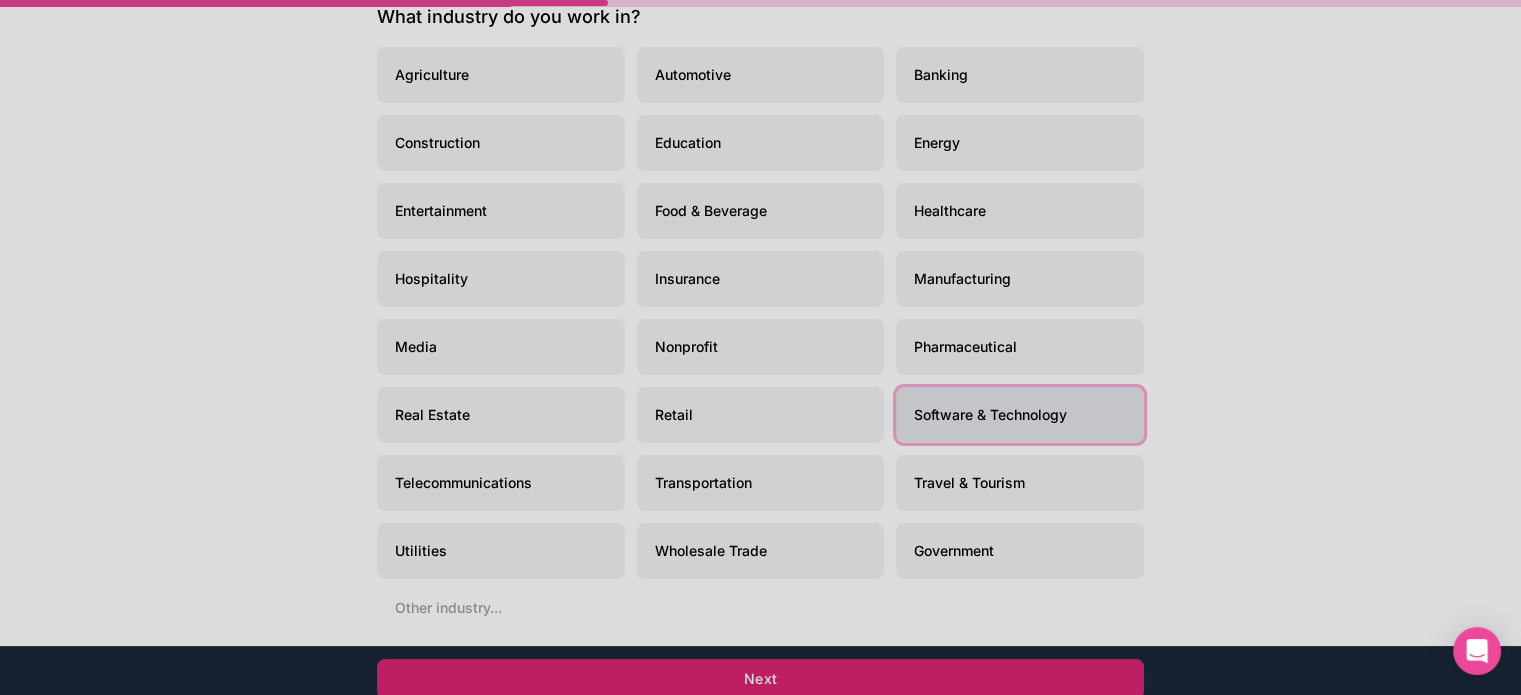 click on "Next" at bounding box center [760, 679] 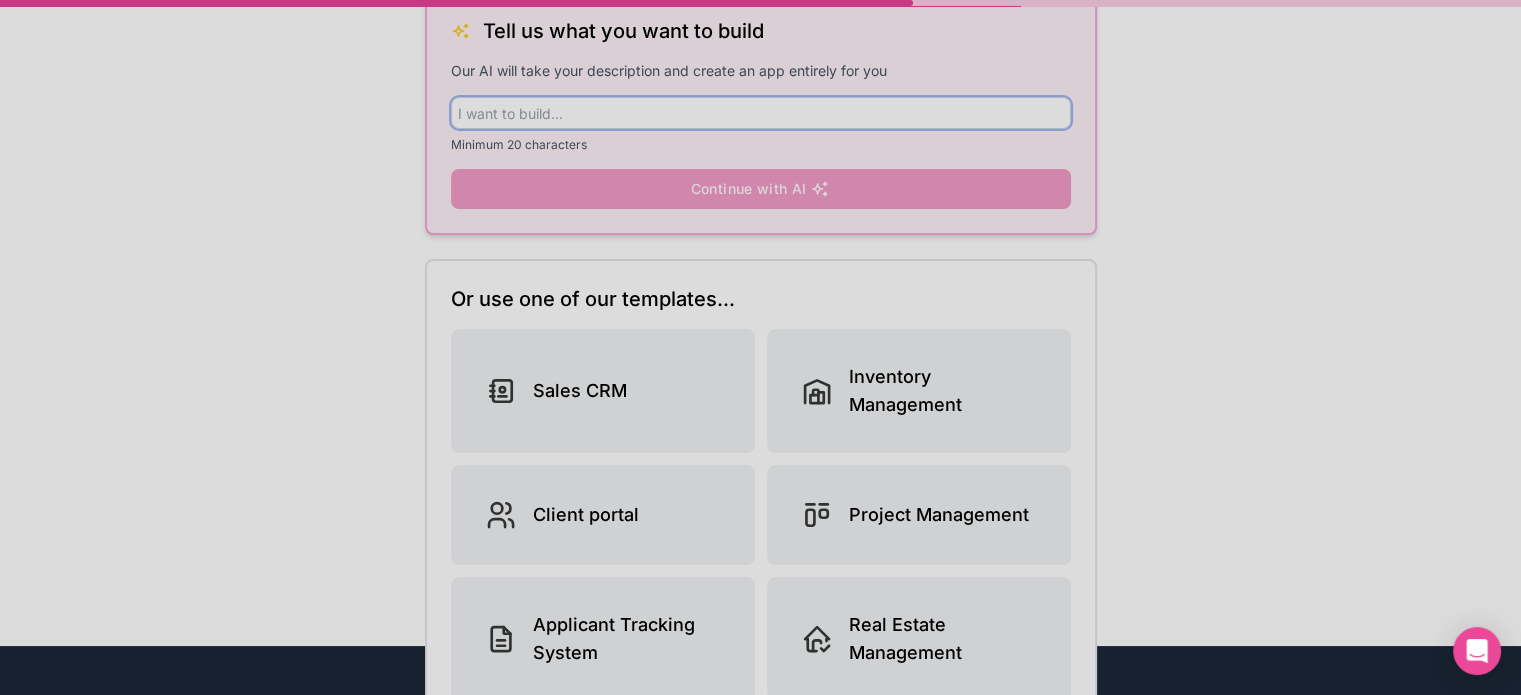 click at bounding box center (761, 113) 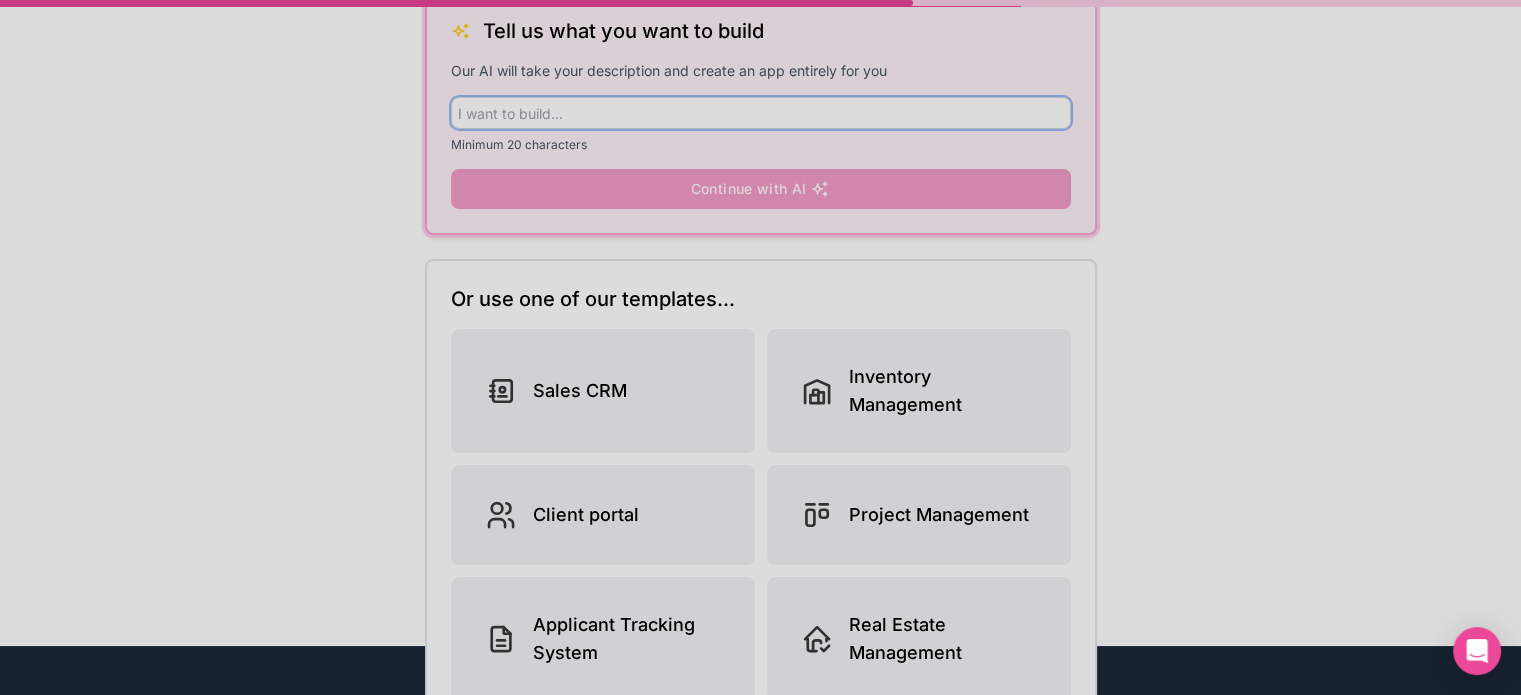 scroll, scrollTop: 143, scrollLeft: 0, axis: vertical 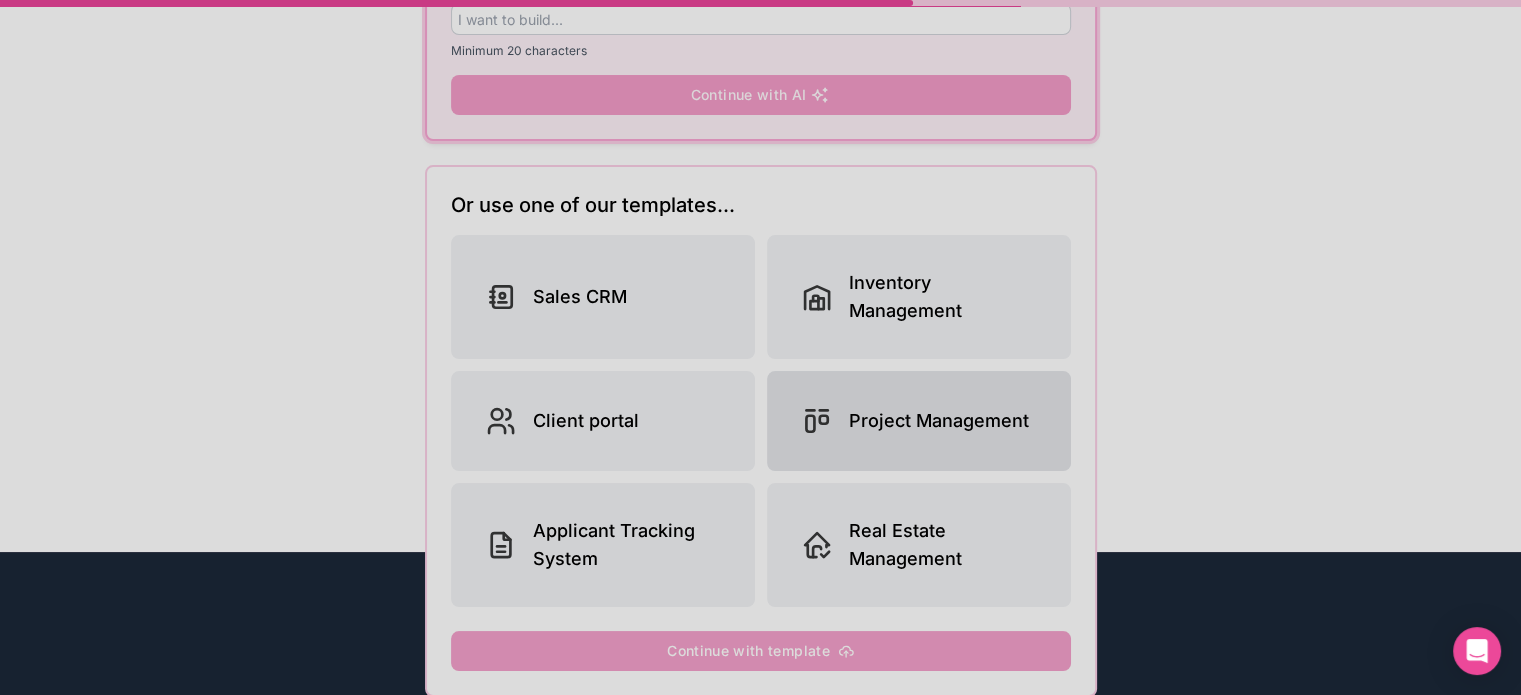 click on "Project Management" at bounding box center (939, 421) 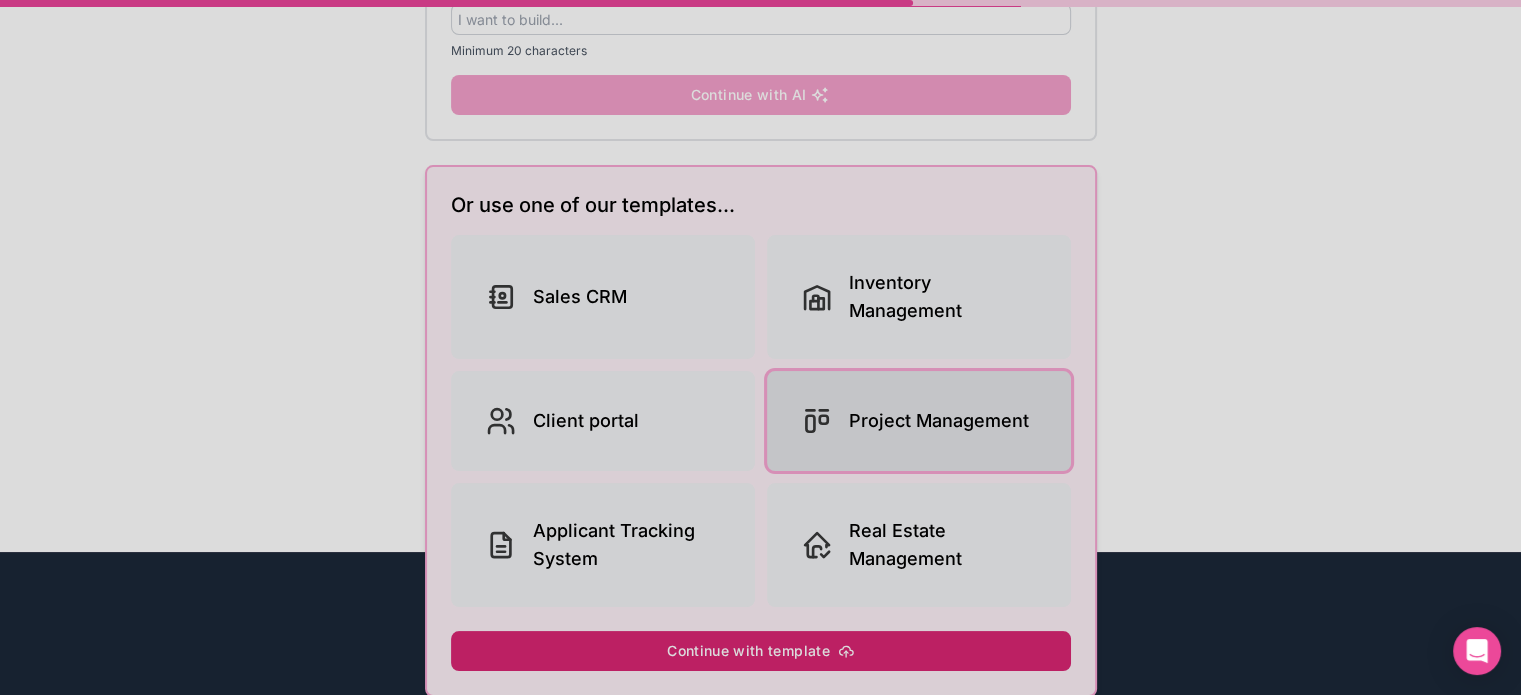 click on "Continue with template" at bounding box center [761, 651] 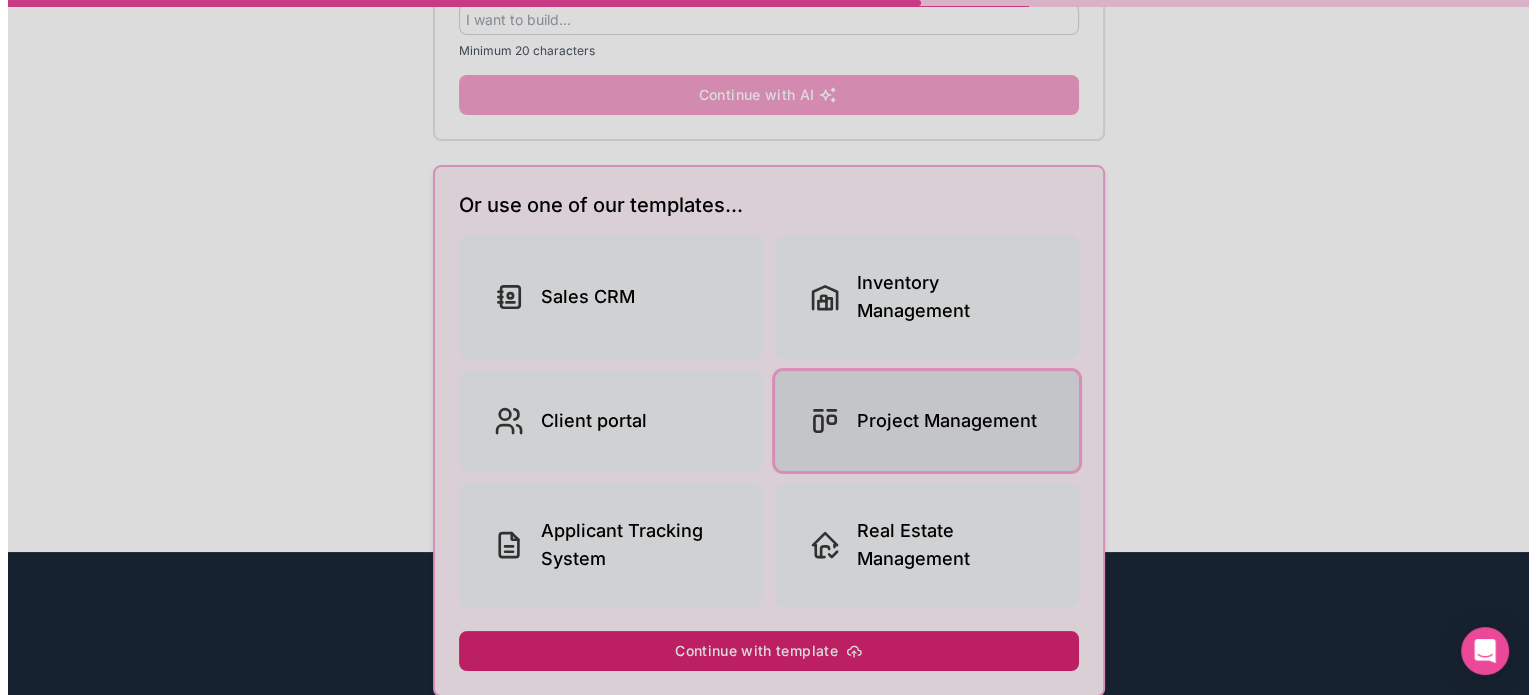 scroll, scrollTop: 0, scrollLeft: 0, axis: both 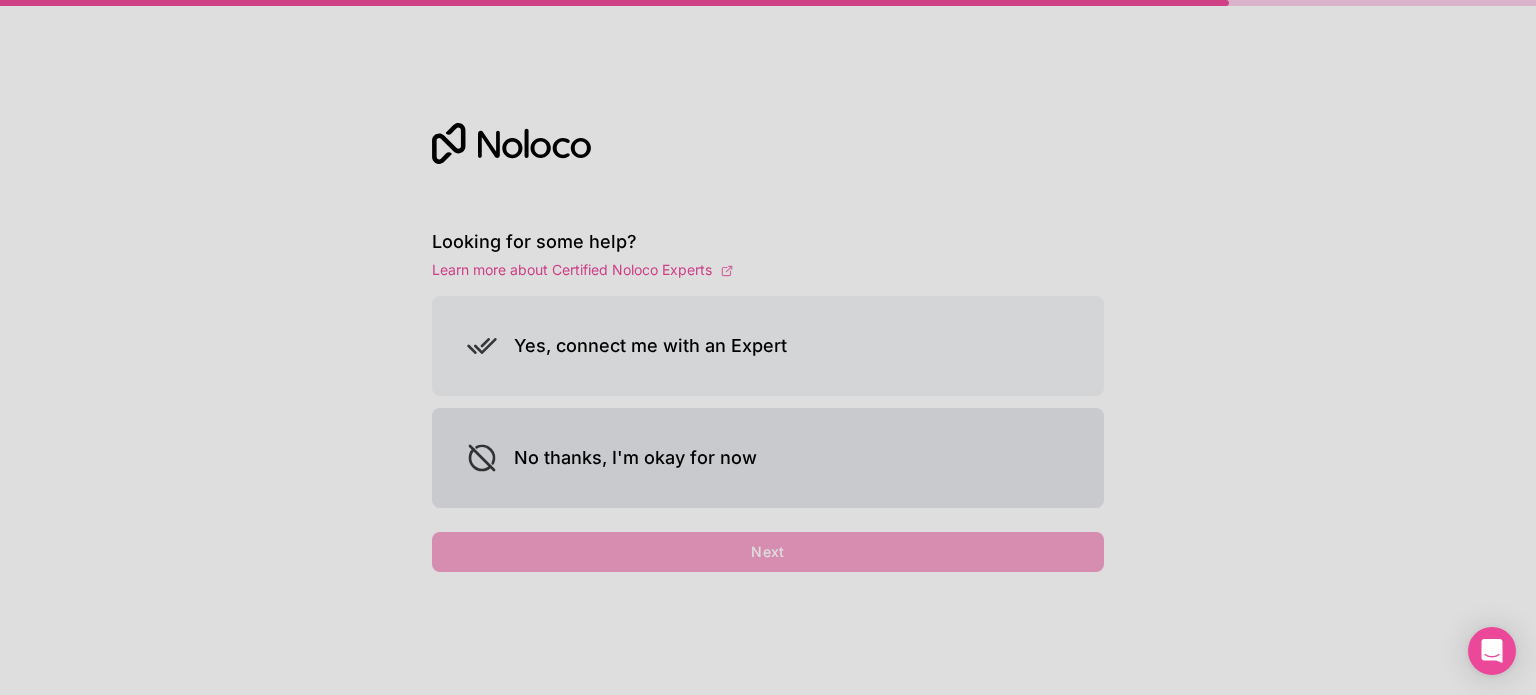click on "No thanks, I'm okay for now" at bounding box center [635, 458] 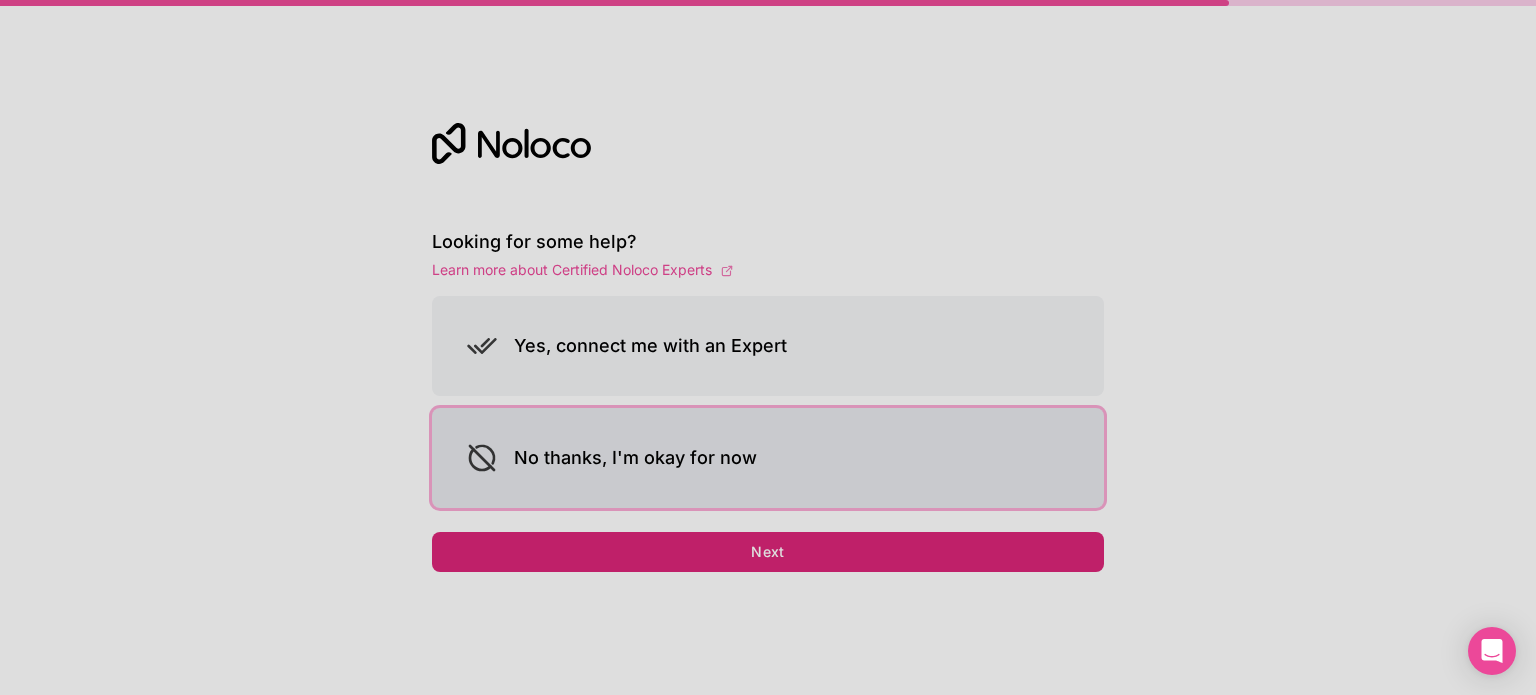 click on "Next" at bounding box center (768, 552) 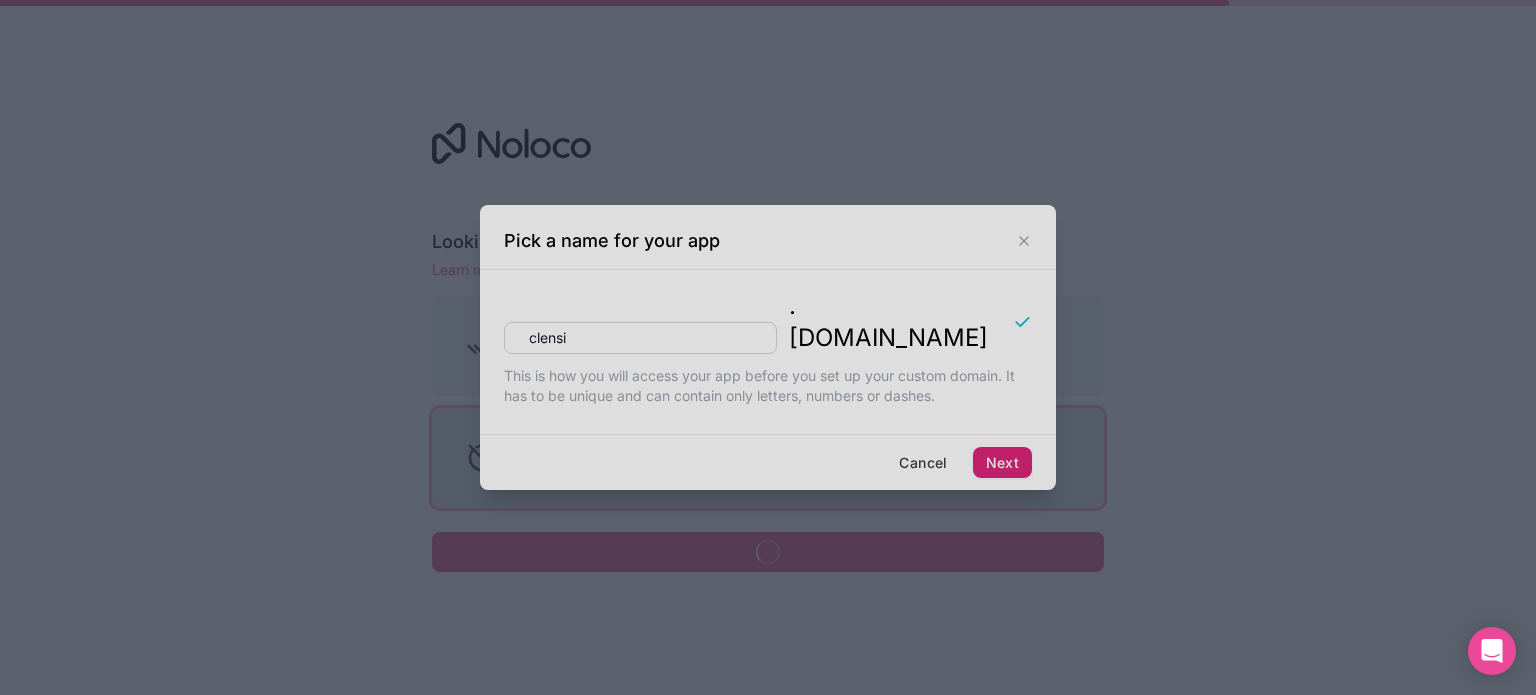 click on "Next" at bounding box center (1002, 463) 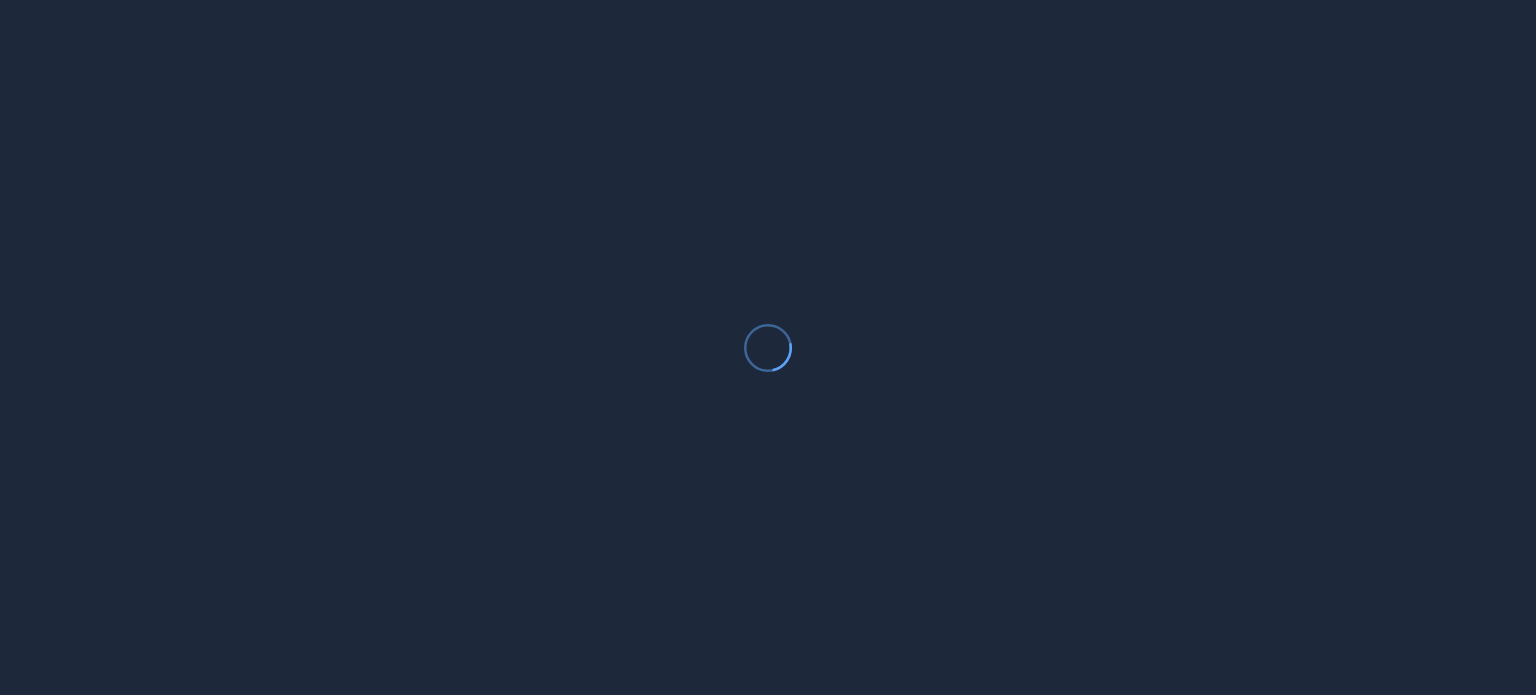 scroll, scrollTop: 0, scrollLeft: 0, axis: both 